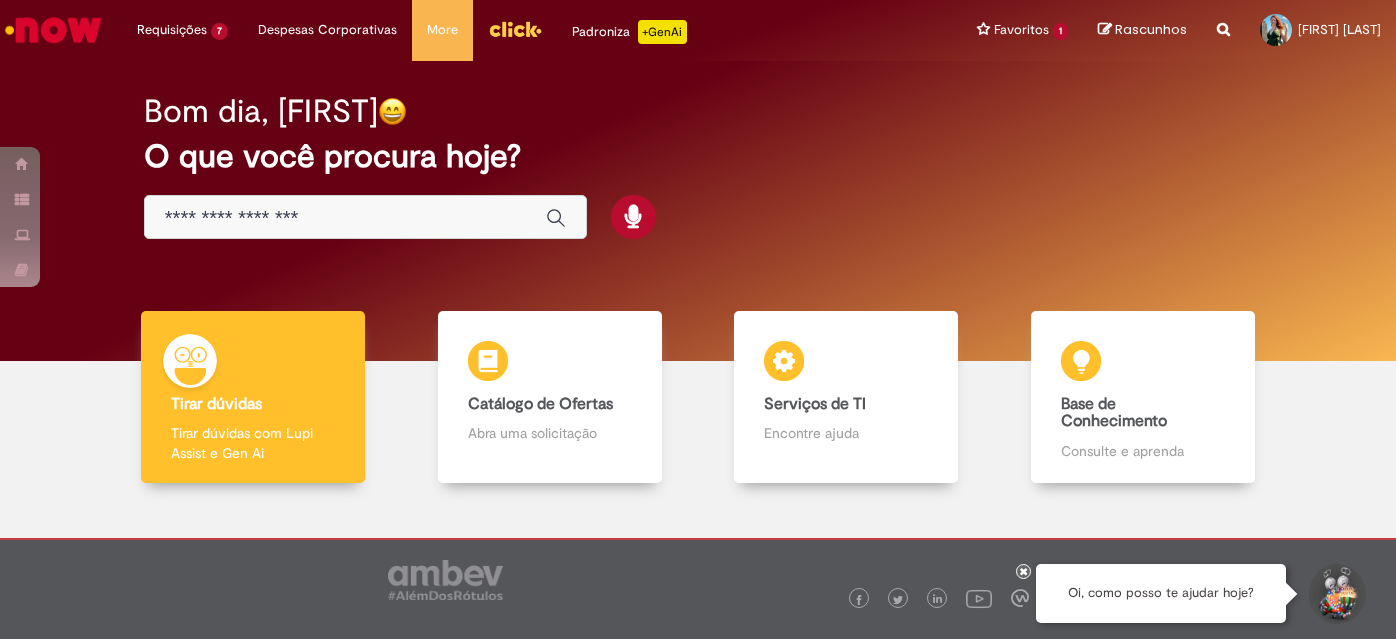 scroll, scrollTop: 0, scrollLeft: 0, axis: both 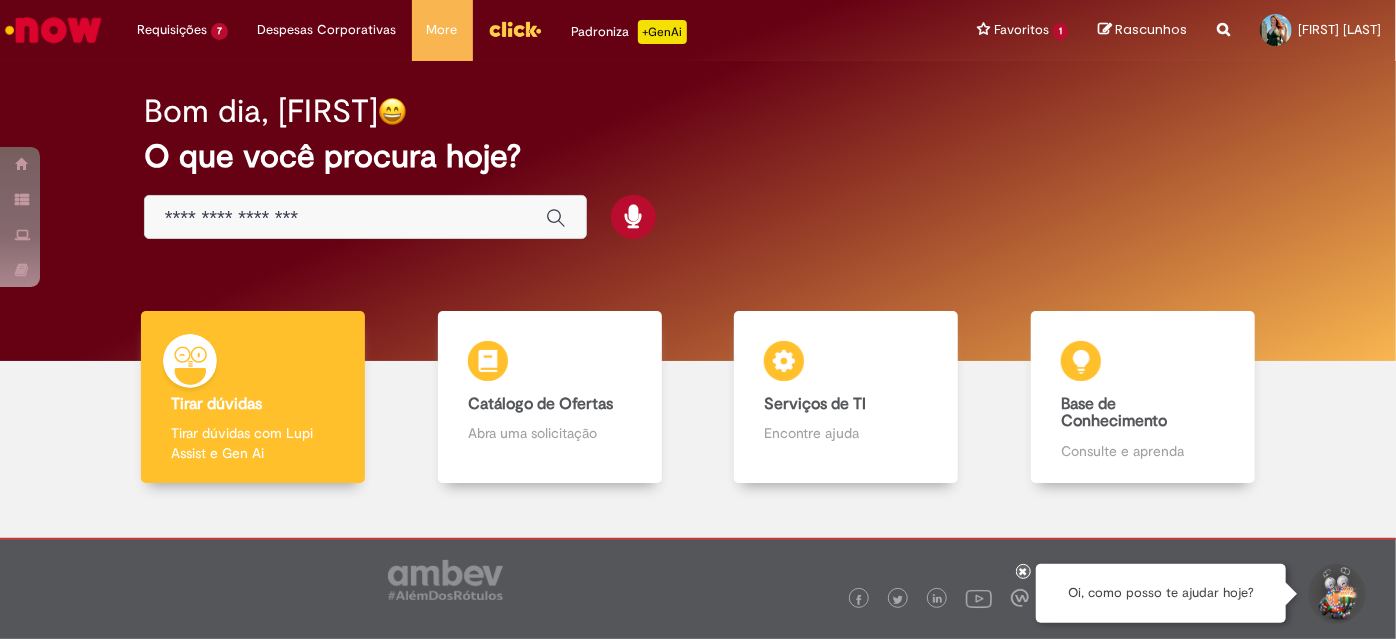 click on "Bom dia, [FIRST]
O que você procura hoje?" at bounding box center (698, 167) 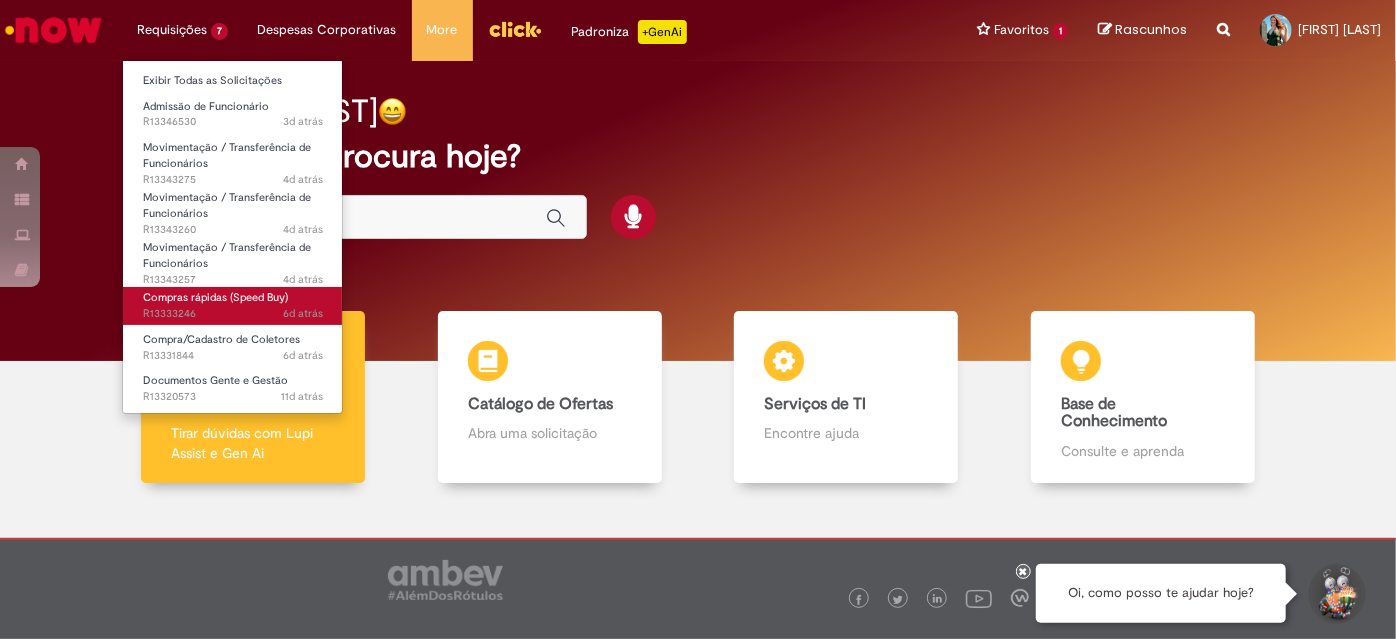 click on "6d atrás 6 dias atrás  R13333246" at bounding box center [233, 314] 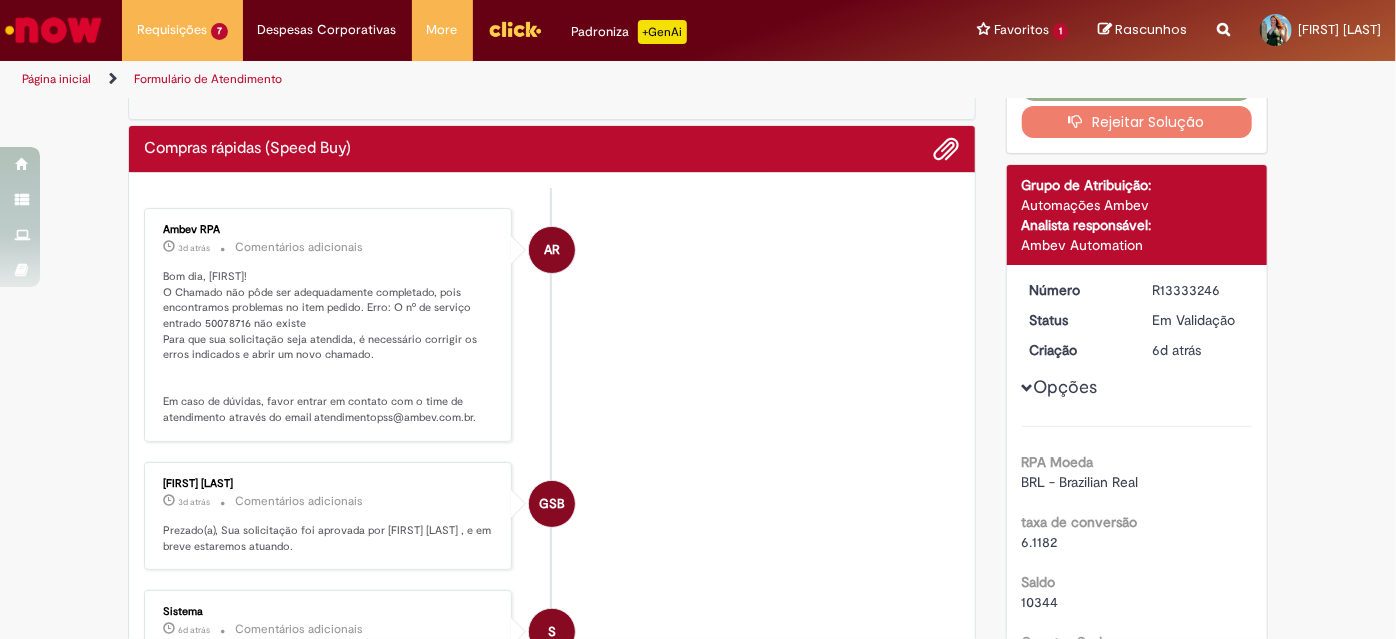 scroll, scrollTop: 0, scrollLeft: 0, axis: both 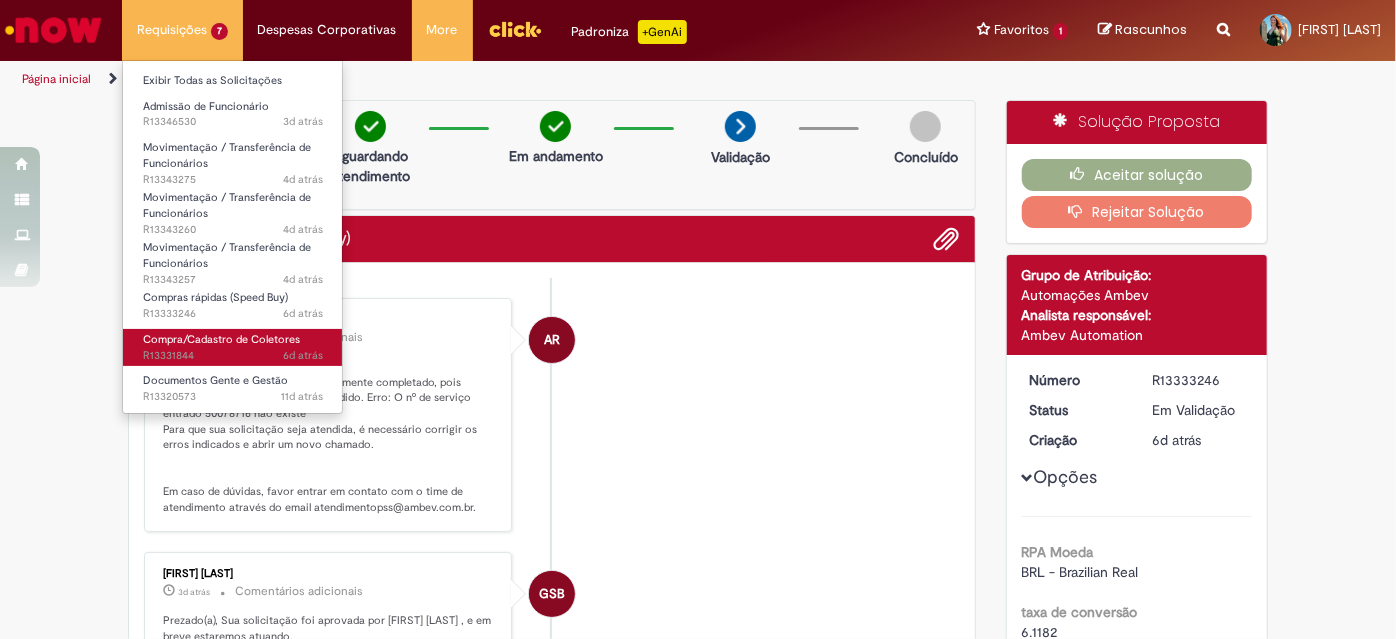 click on "Compra/Cadastro de Coletores" at bounding box center [221, 339] 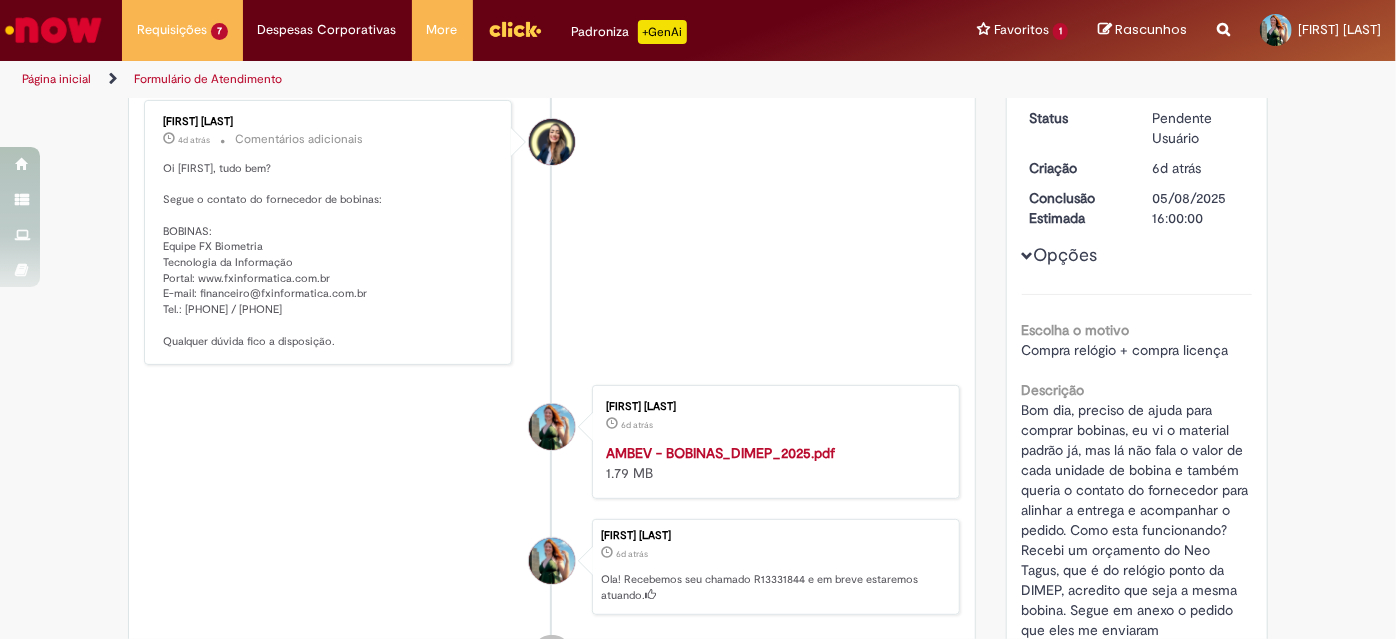 scroll, scrollTop: 181, scrollLeft: 0, axis: vertical 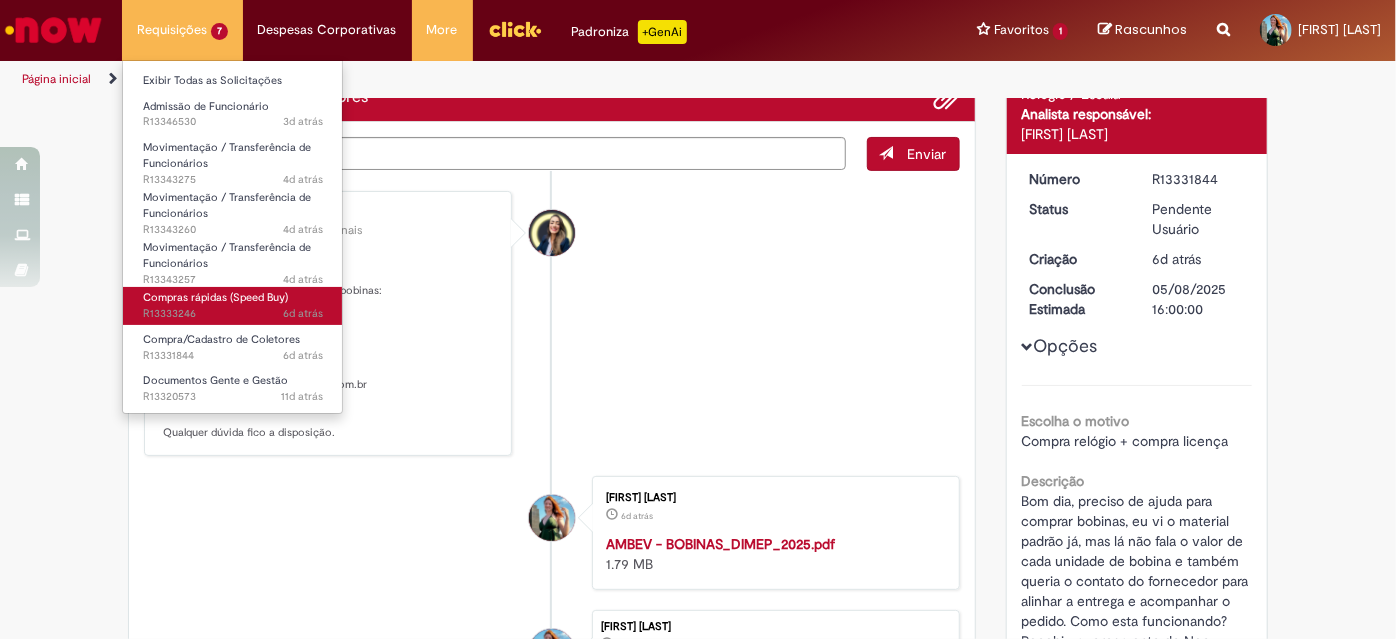 click on "Compras rápidas (Speed Buy)" at bounding box center (215, 297) 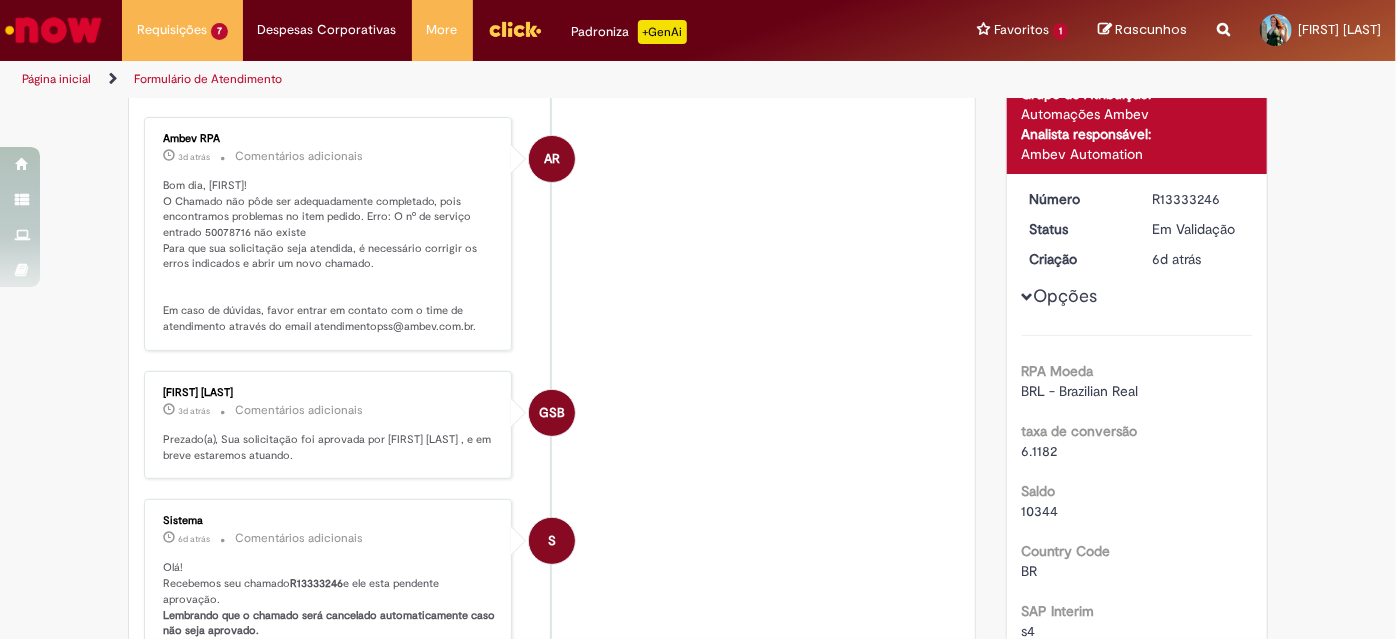 scroll, scrollTop: 90, scrollLeft: 0, axis: vertical 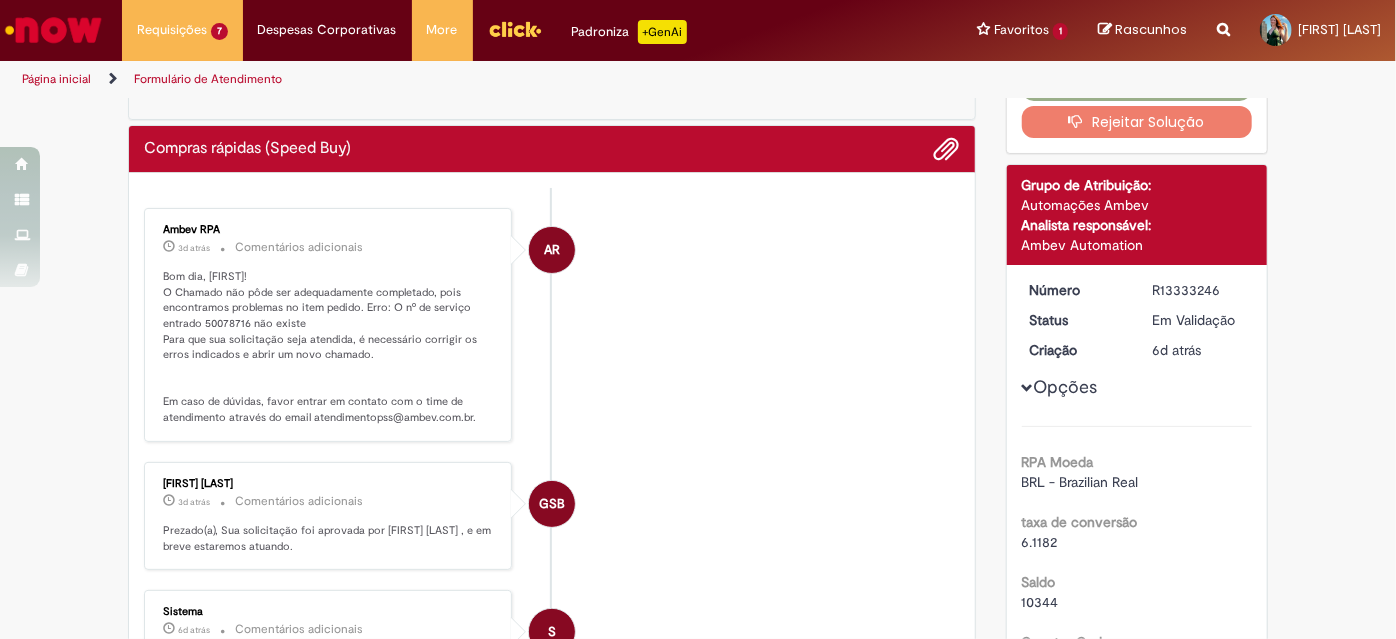 click on "AR
Ambev RPA
3d atrás 3 dias atrás     Comentários adicionais
Bom dia, [FIRST]!
O Chamado não pôde ser adequadamente completado, pois encontramos problemas no item pedido. Erro: O nº de serviço entrado 50078716 não existe
Para que sua solicitação seja atendida, é necessário corrigir os erros indicados e abrir um novo chamado.
Em caso de dúvidas, favor entrar em contato com o time de atendimento através do email atendimentopss@ambev.com.br." at bounding box center (552, 325) 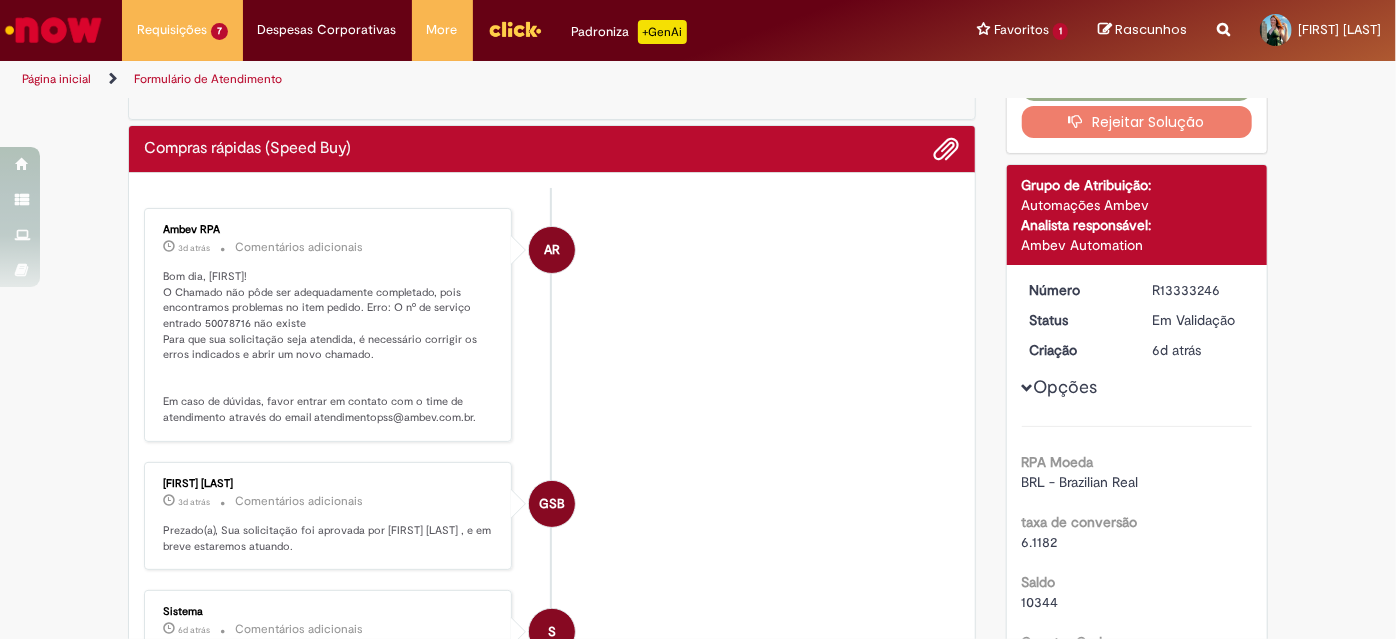 scroll, scrollTop: 0, scrollLeft: 0, axis: both 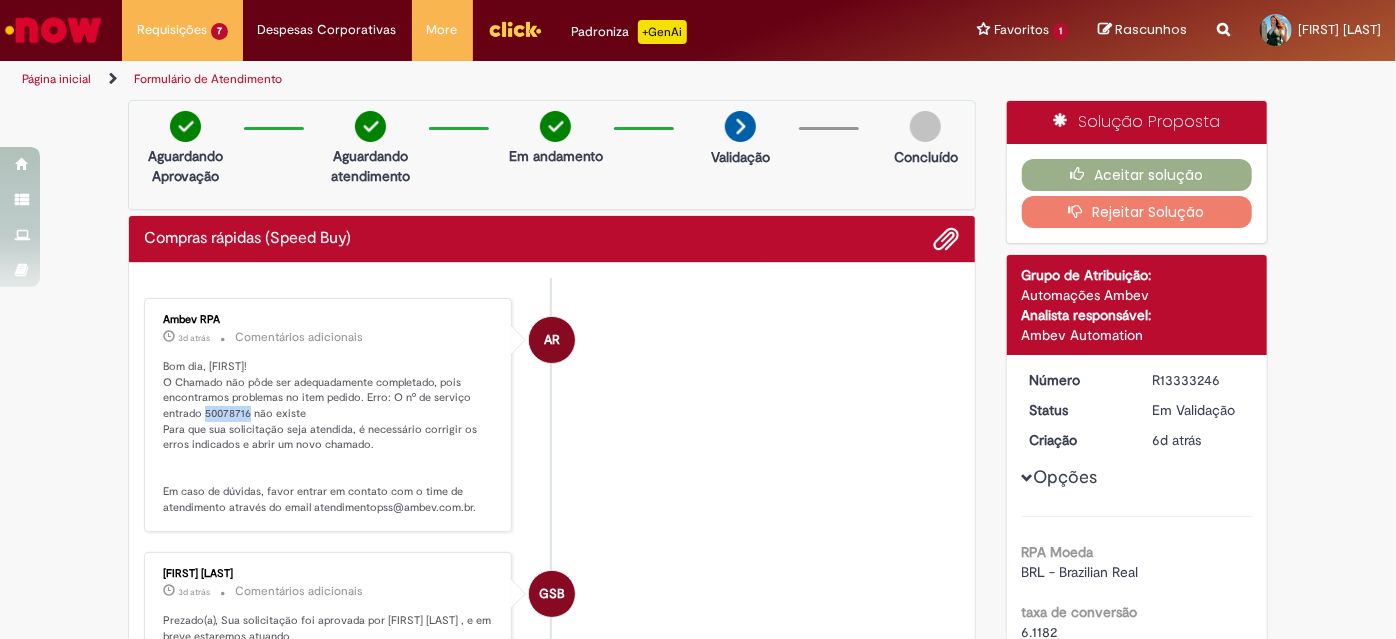 drag, startPoint x: 239, startPoint y: 410, endPoint x: 195, endPoint y: 407, distance: 44.102154 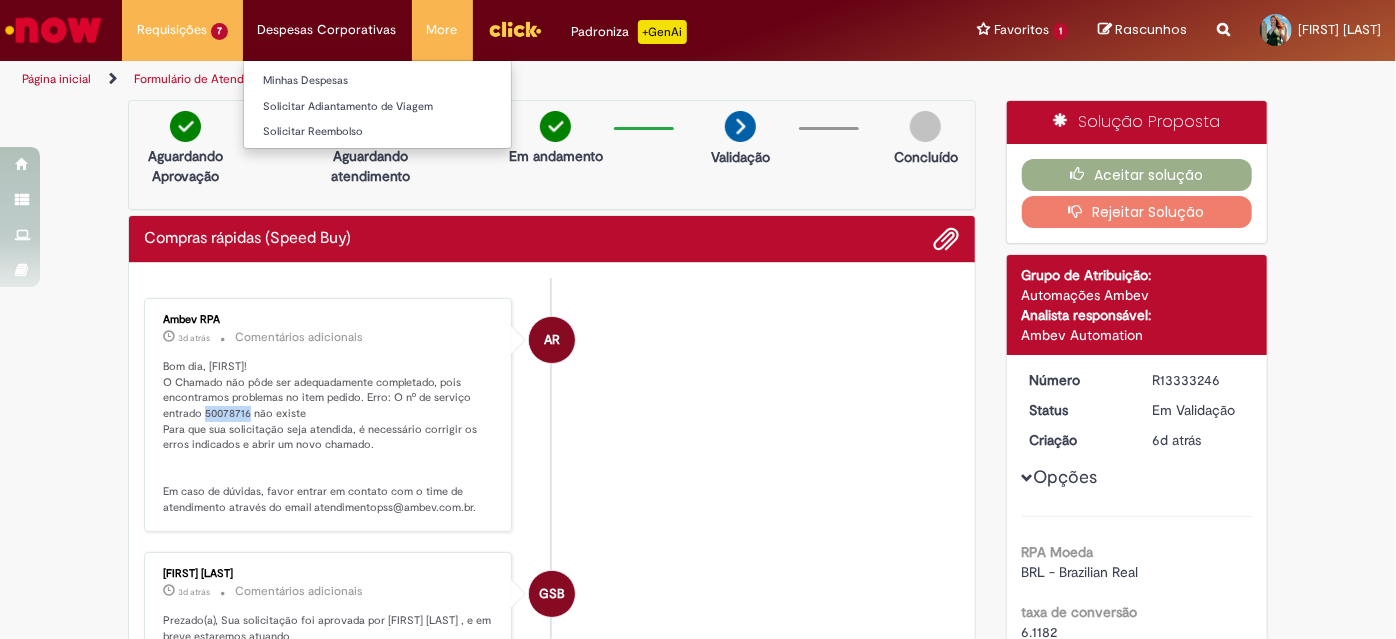 copy on "50078716" 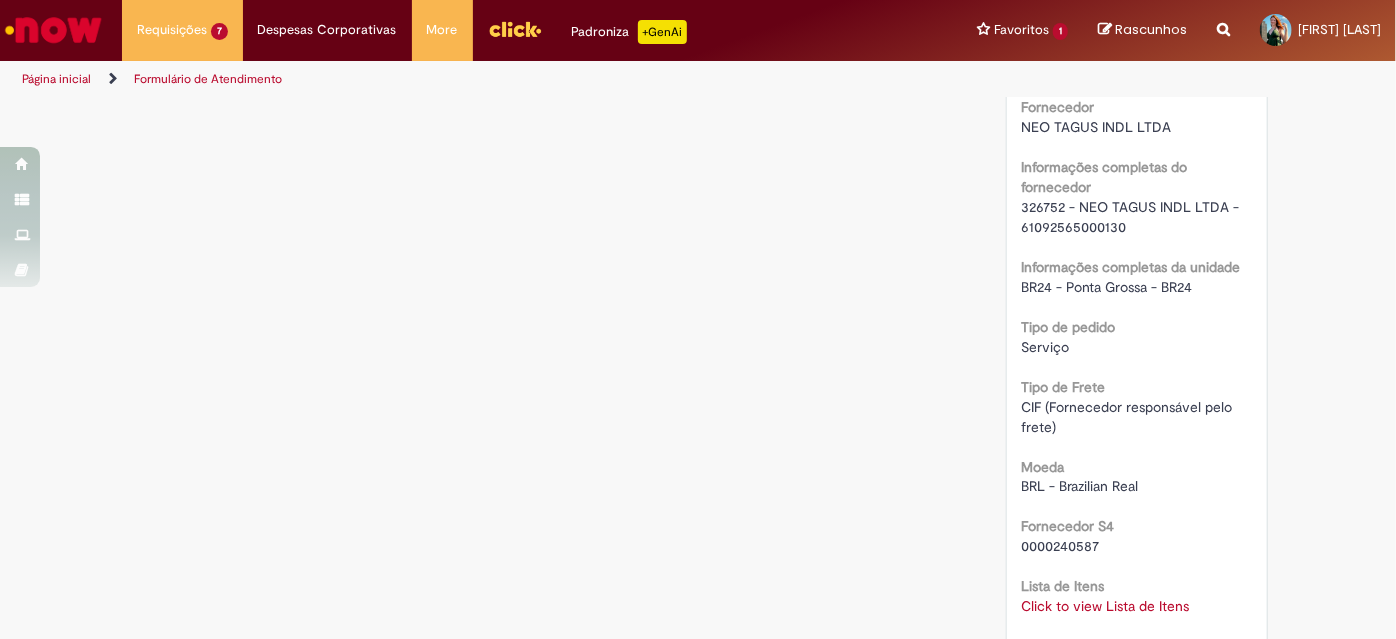 scroll, scrollTop: 1727, scrollLeft: 0, axis: vertical 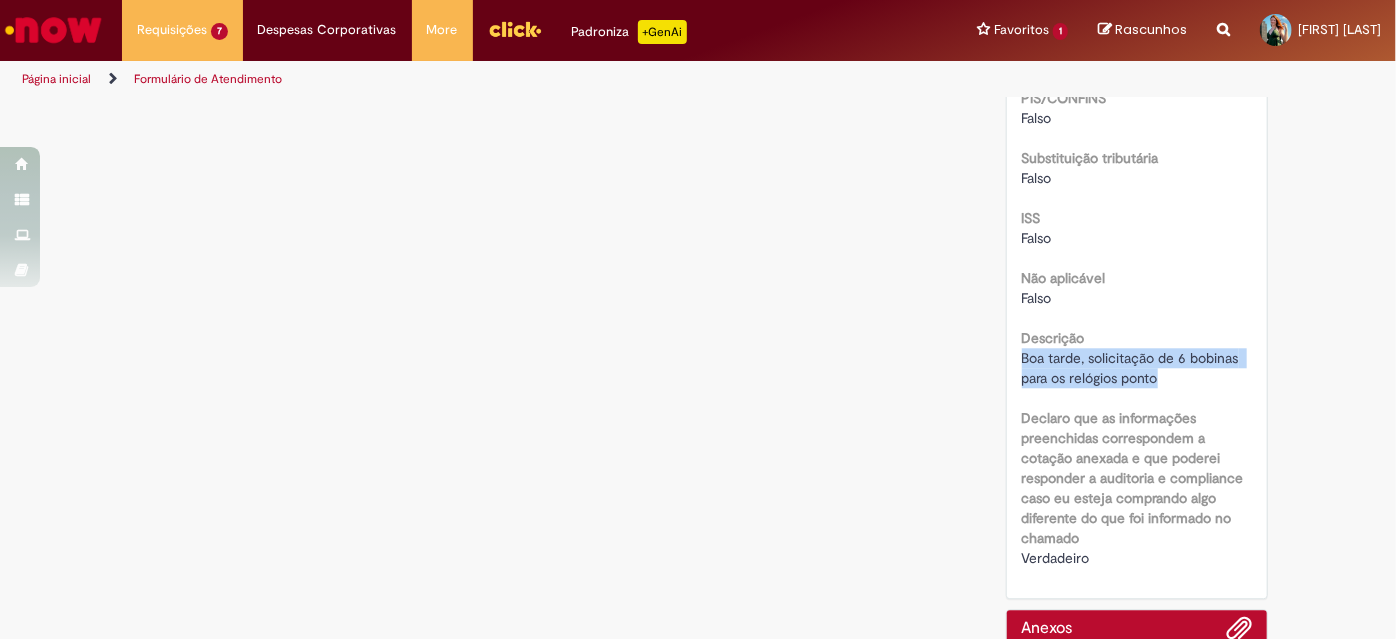 drag, startPoint x: 1163, startPoint y: 375, endPoint x: 1011, endPoint y: 356, distance: 153.18289 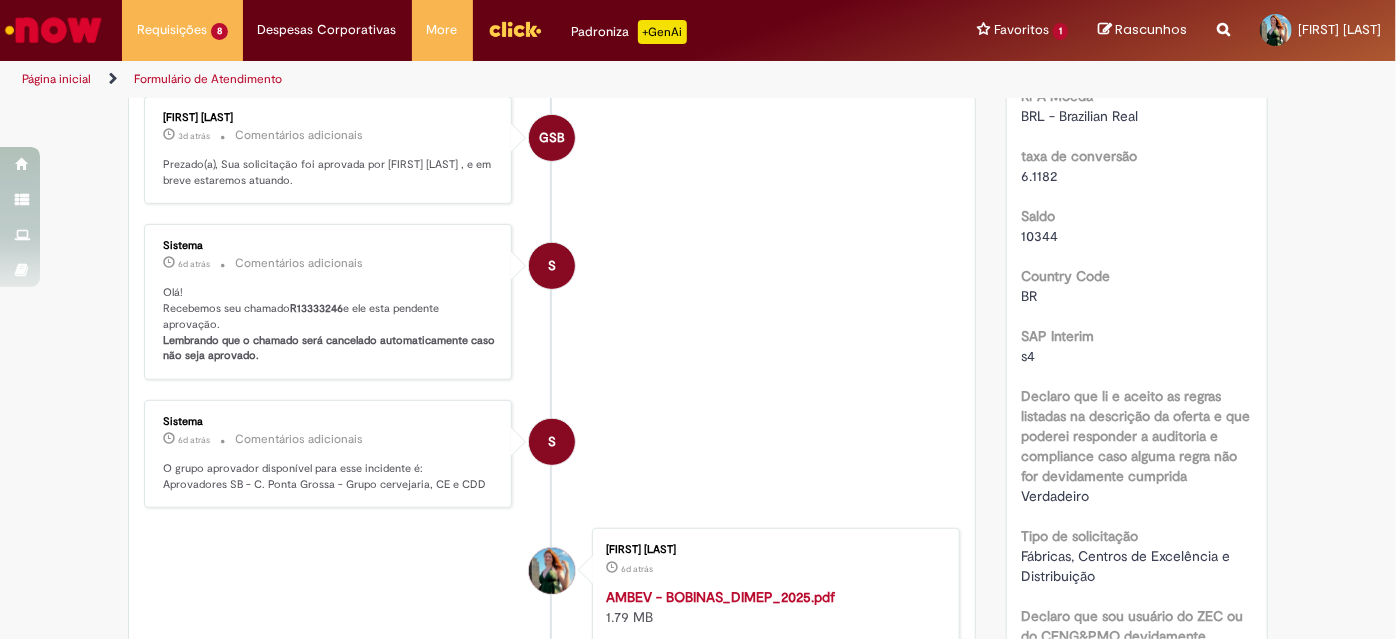 scroll, scrollTop: 0, scrollLeft: 0, axis: both 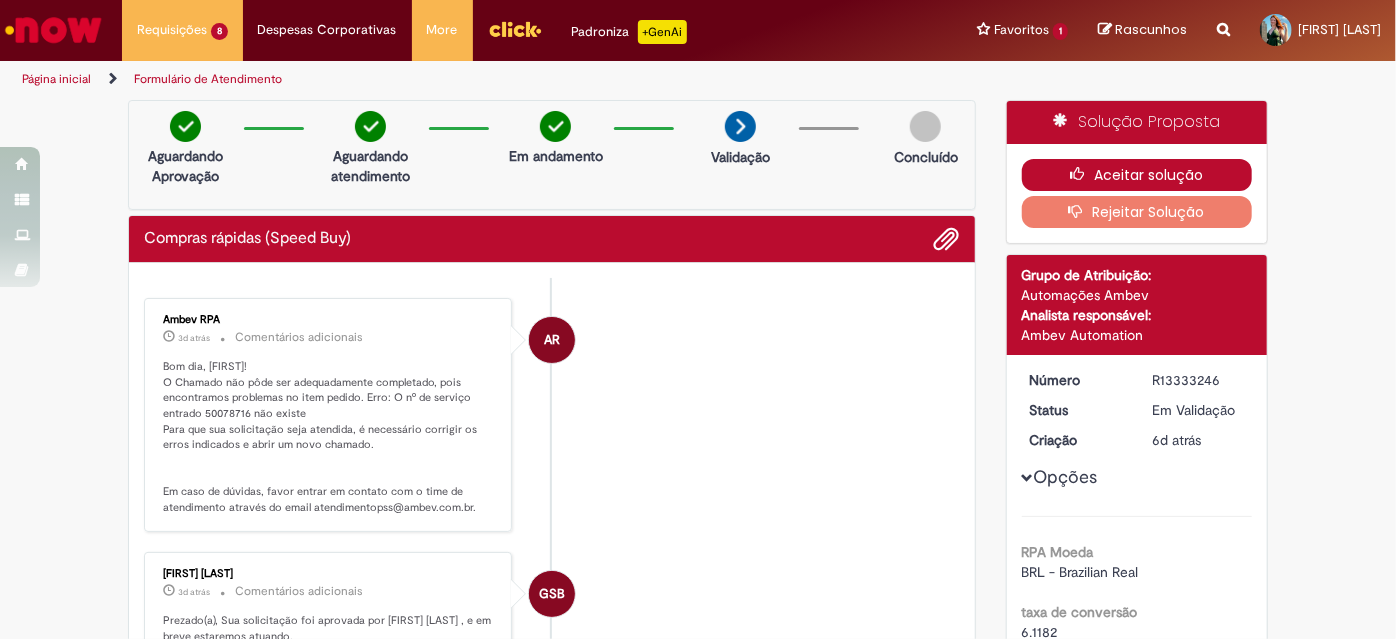 click on "Aceitar solução" at bounding box center [1137, 175] 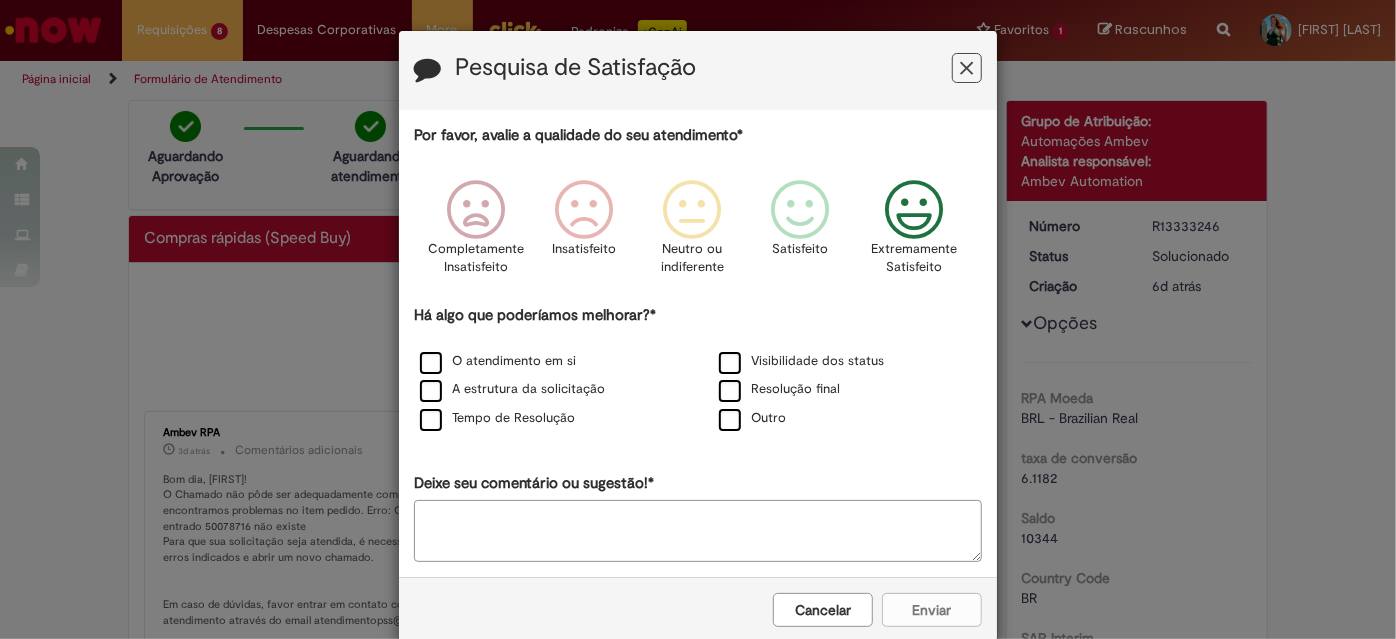 click at bounding box center [914, 210] 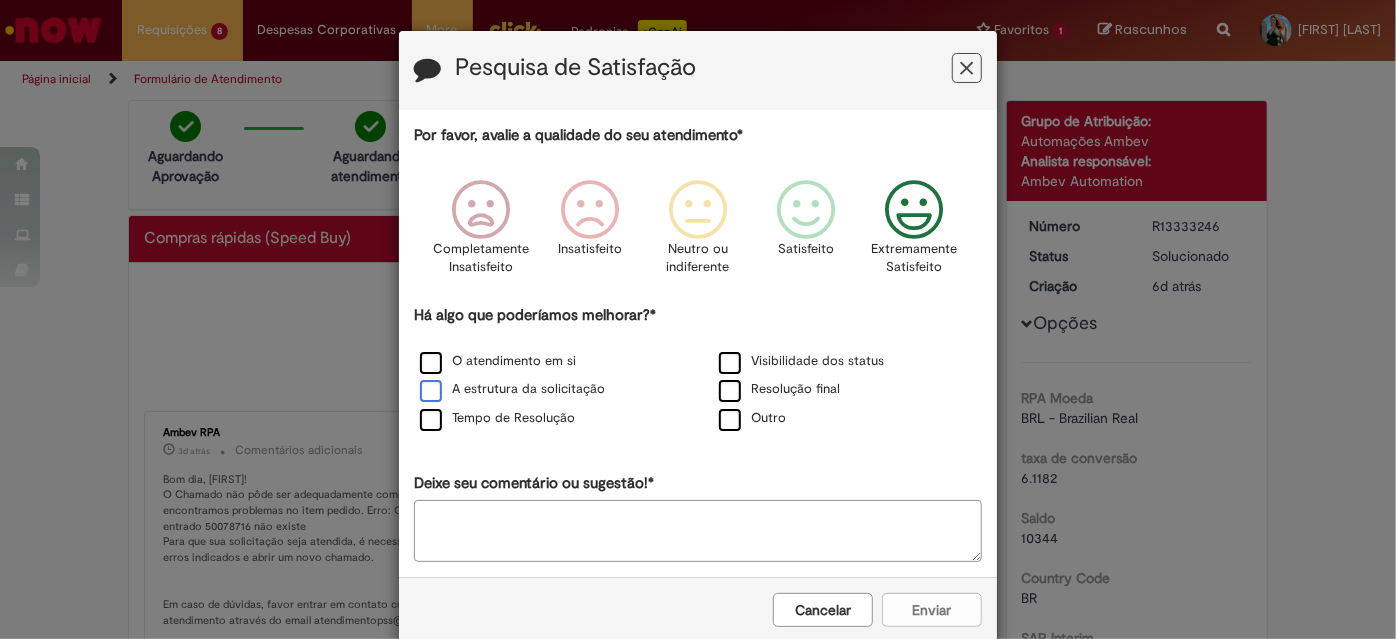 click on "O atendimento em si" at bounding box center (498, 361) 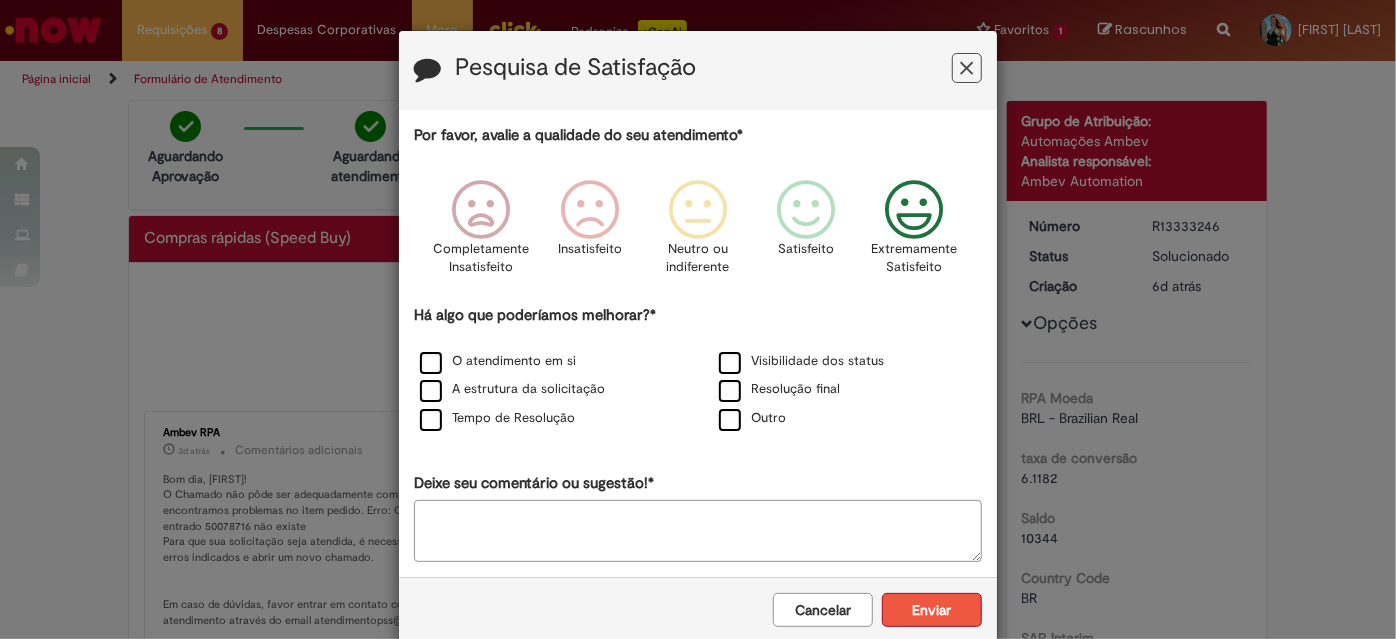 click on "Enviar" at bounding box center [932, 610] 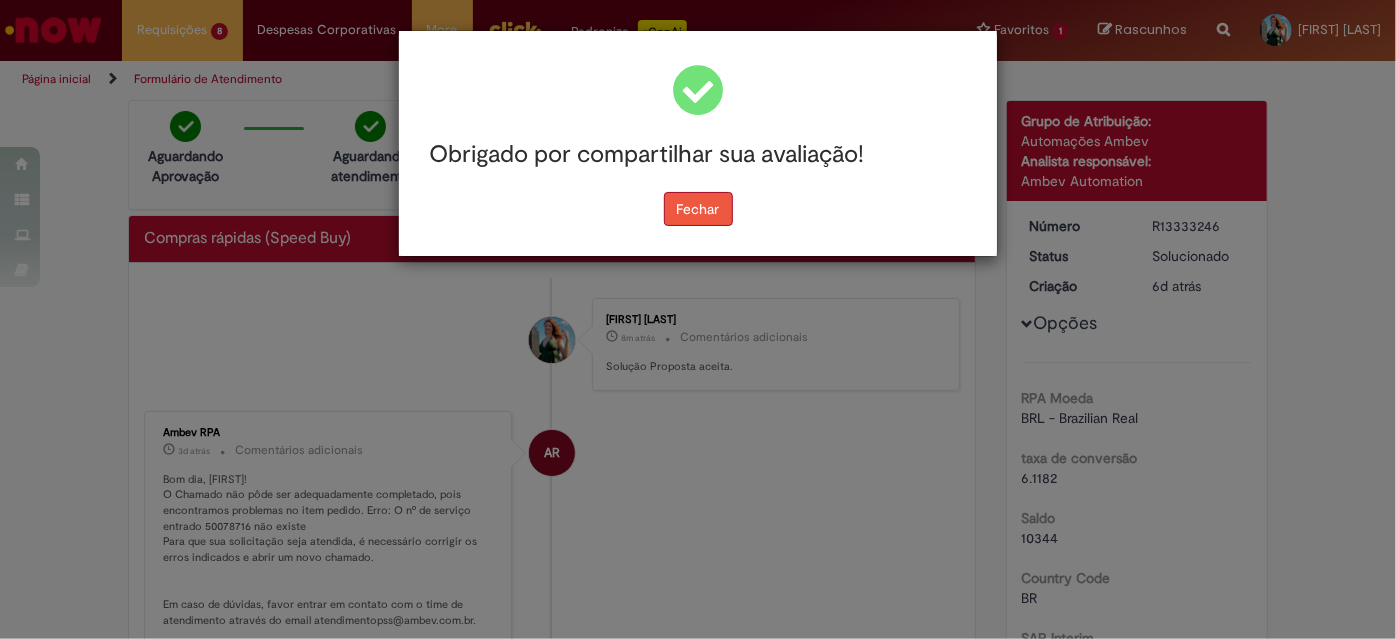 click on "Fechar" at bounding box center (698, 209) 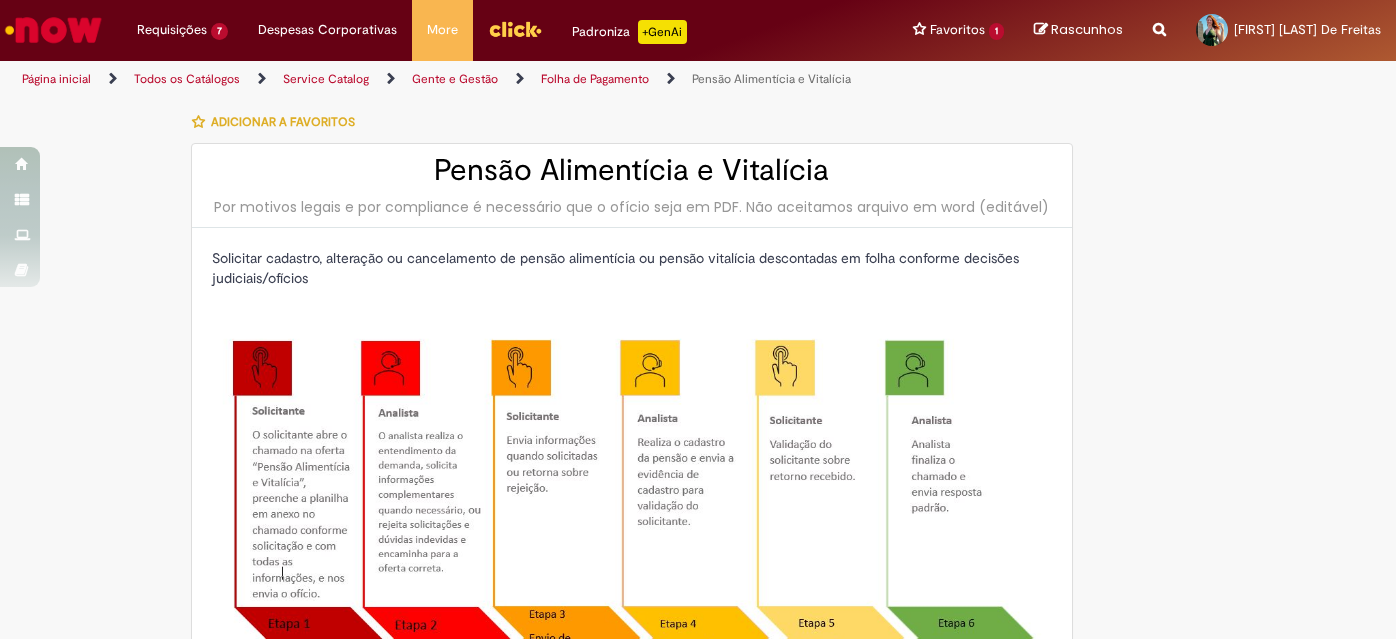 scroll, scrollTop: 0, scrollLeft: 0, axis: both 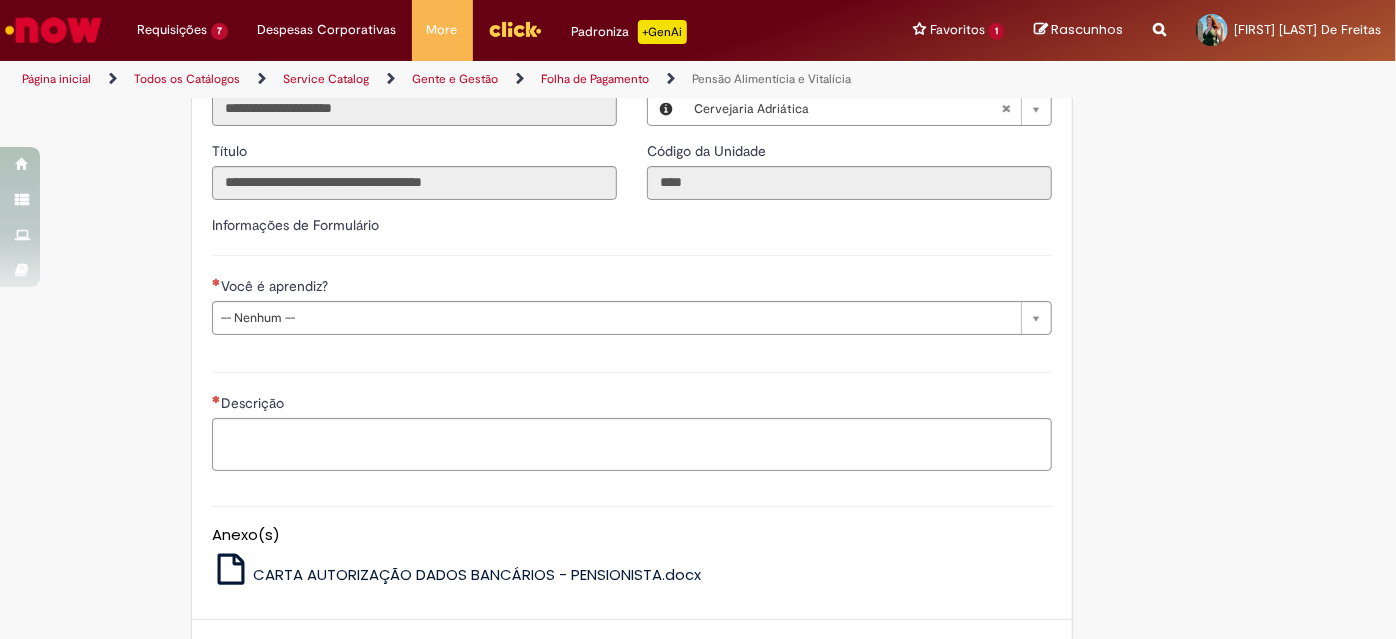 click at bounding box center (53, 30) 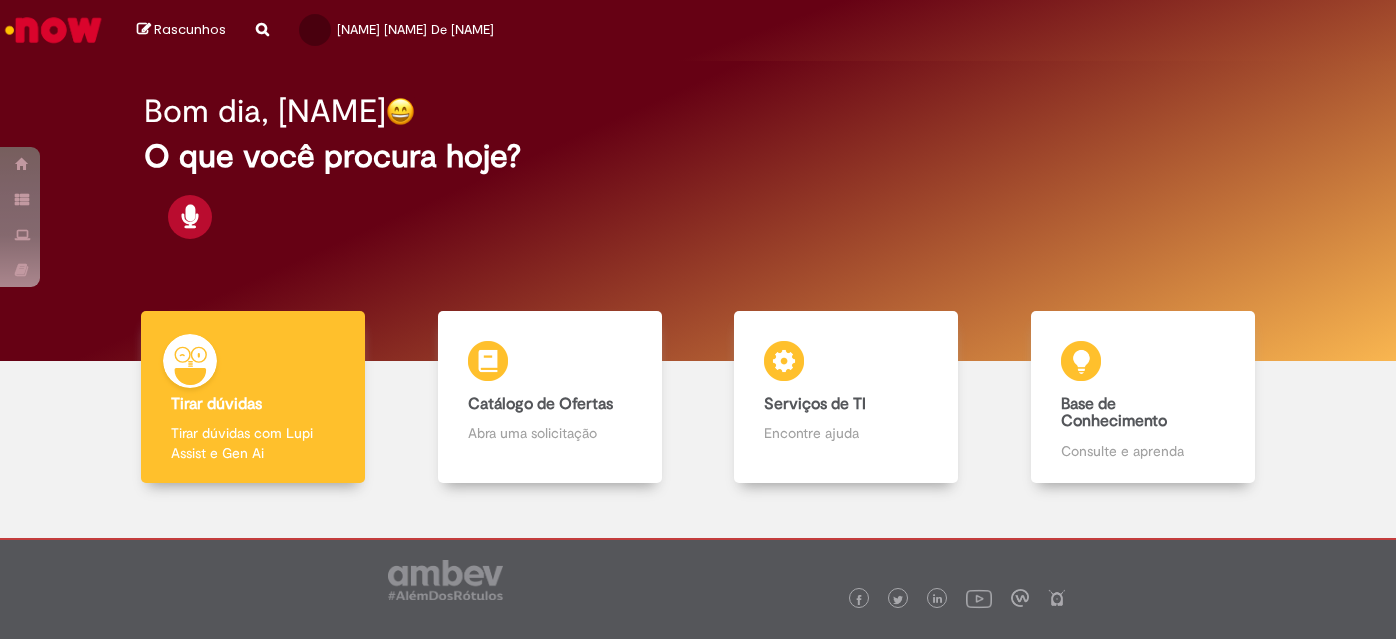 scroll, scrollTop: 0, scrollLeft: 0, axis: both 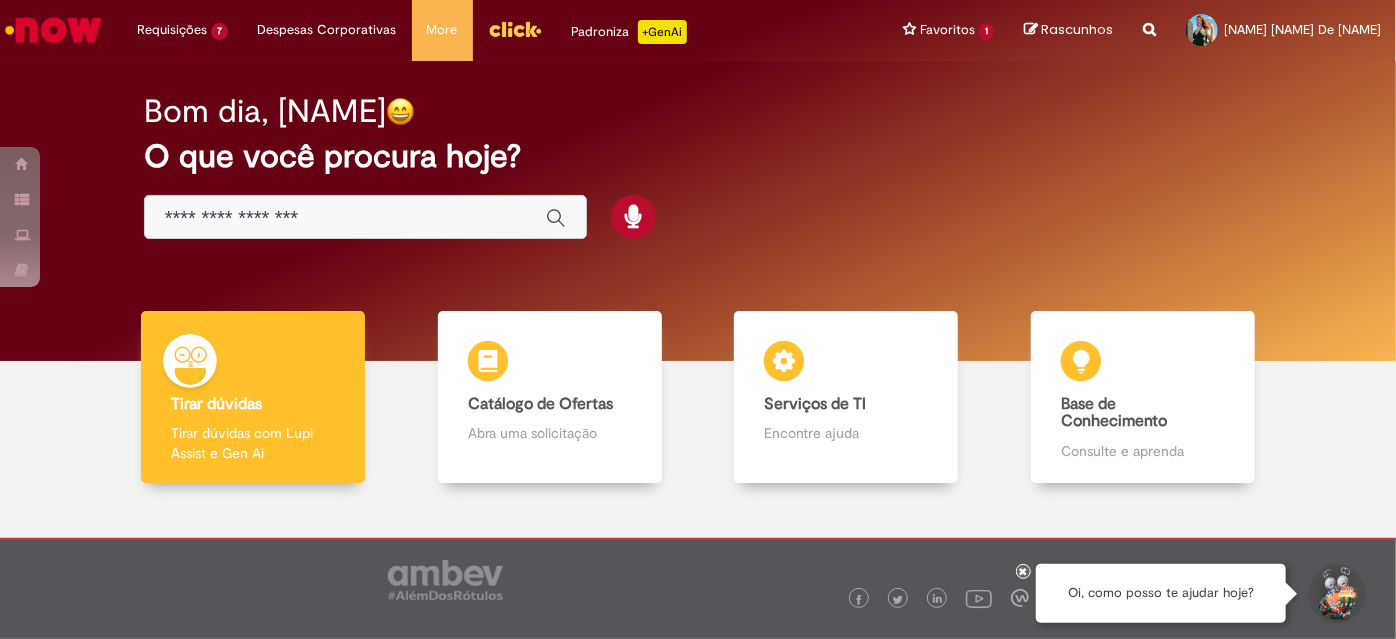 click at bounding box center [345, 218] 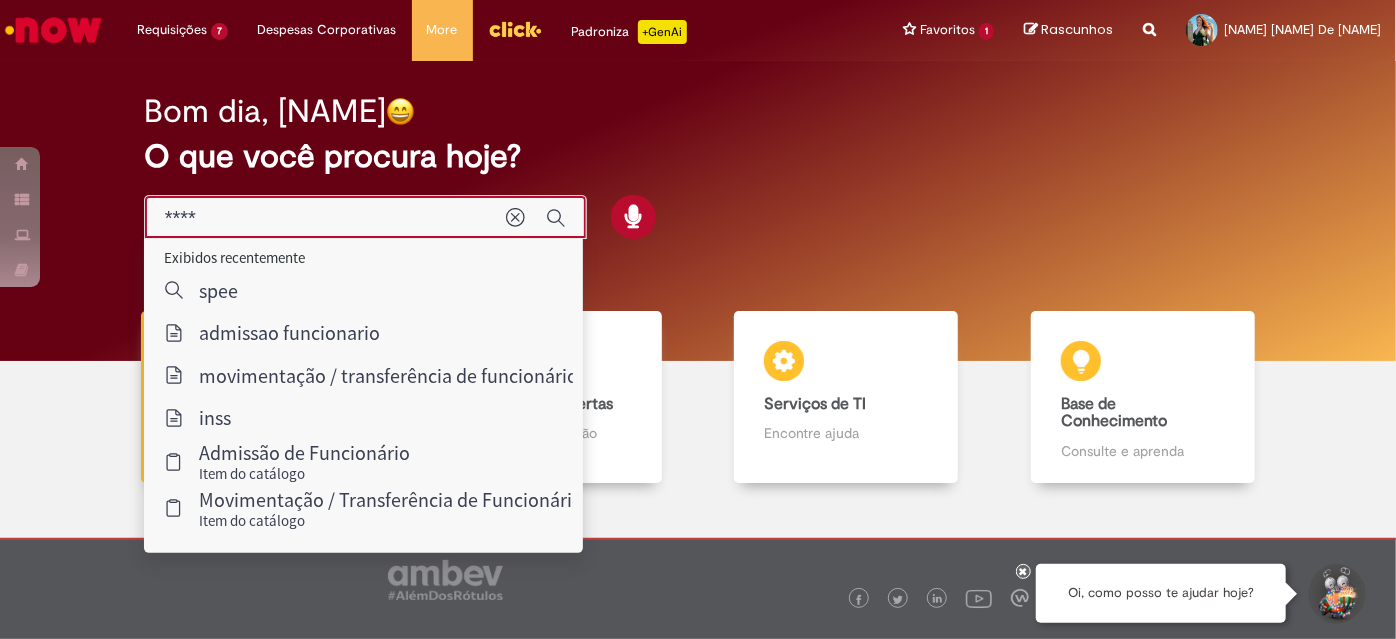 type on "*****" 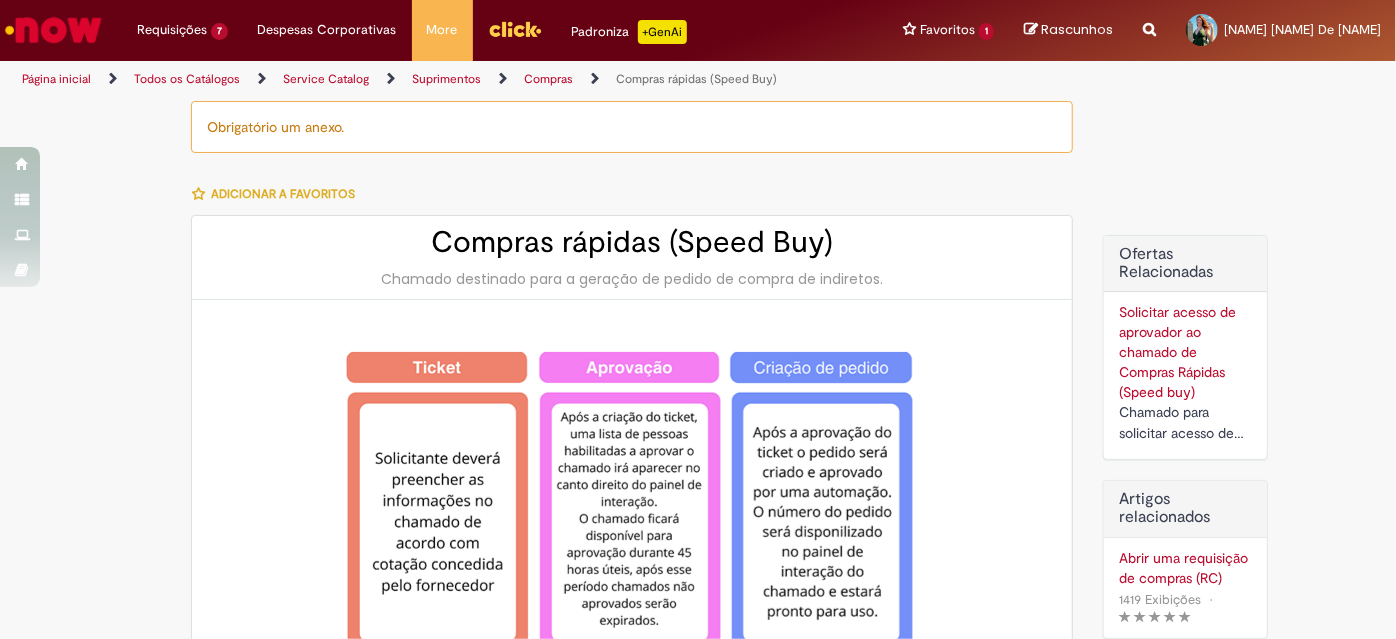 type on "********" 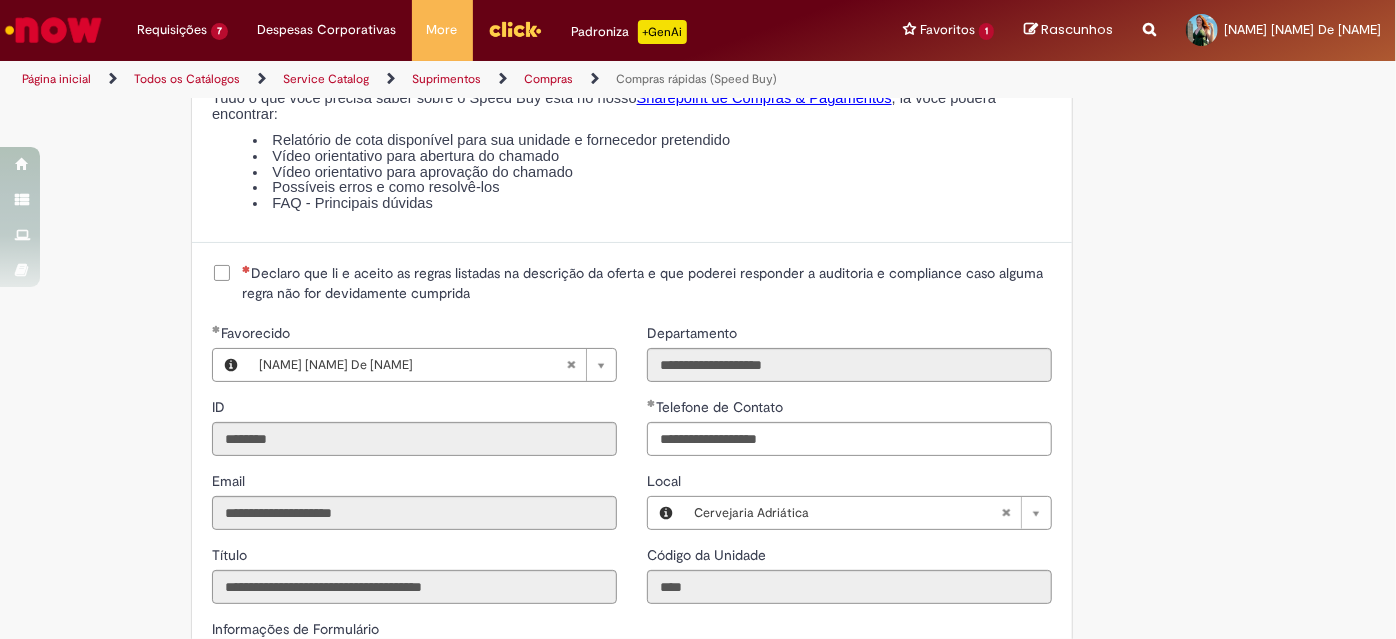 scroll, scrollTop: 2545, scrollLeft: 0, axis: vertical 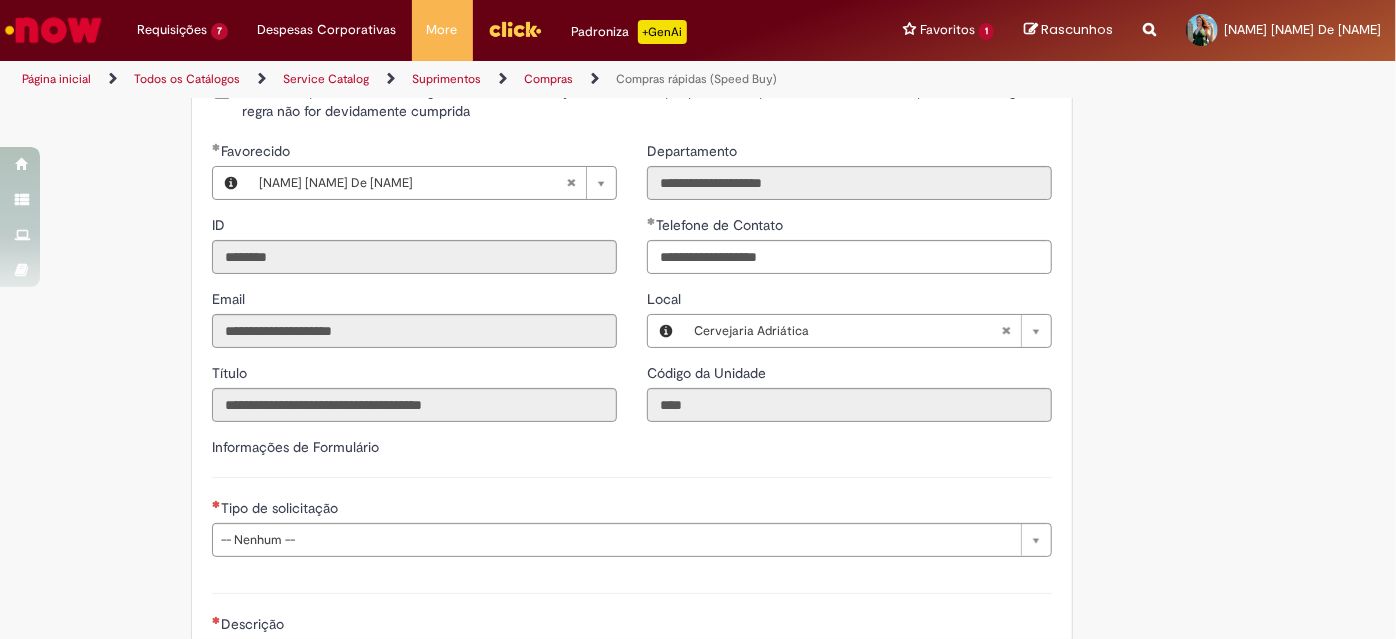click on "Declaro que li e aceito as regras listadas na descrição da oferta e que poderei responder a auditoria e compliance caso alguma regra não for devidamente cumprida" at bounding box center [647, 101] 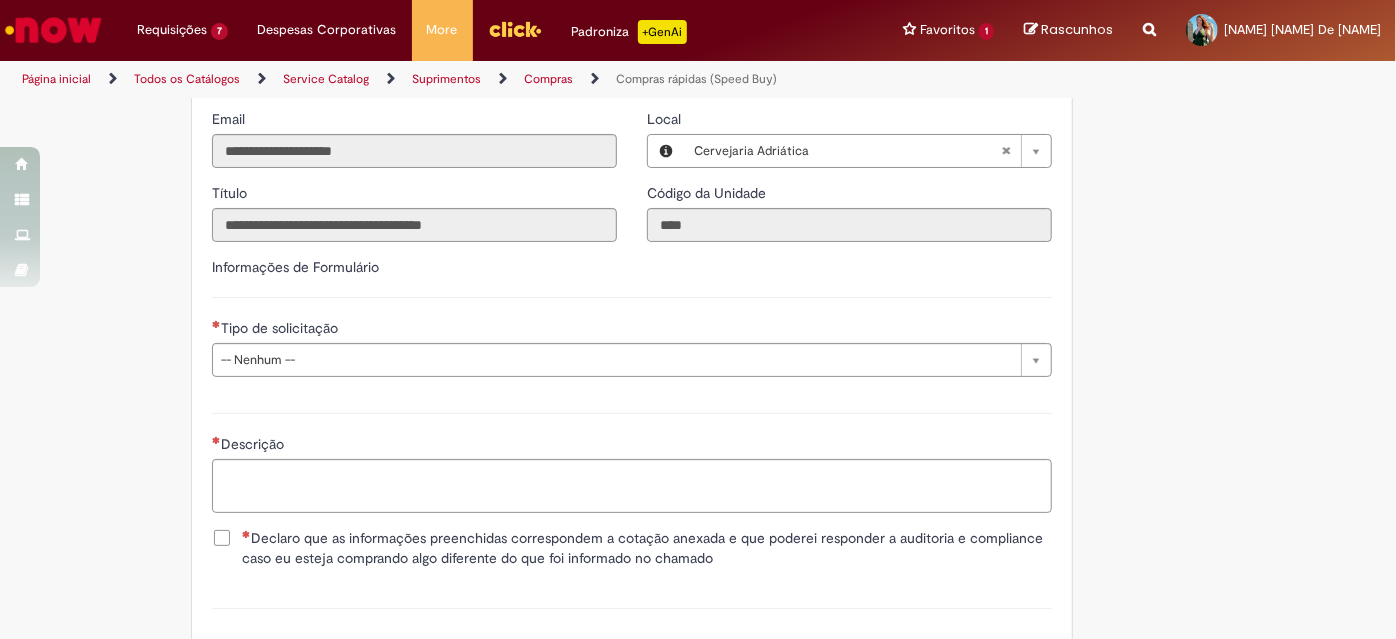 scroll, scrollTop: 2816, scrollLeft: 0, axis: vertical 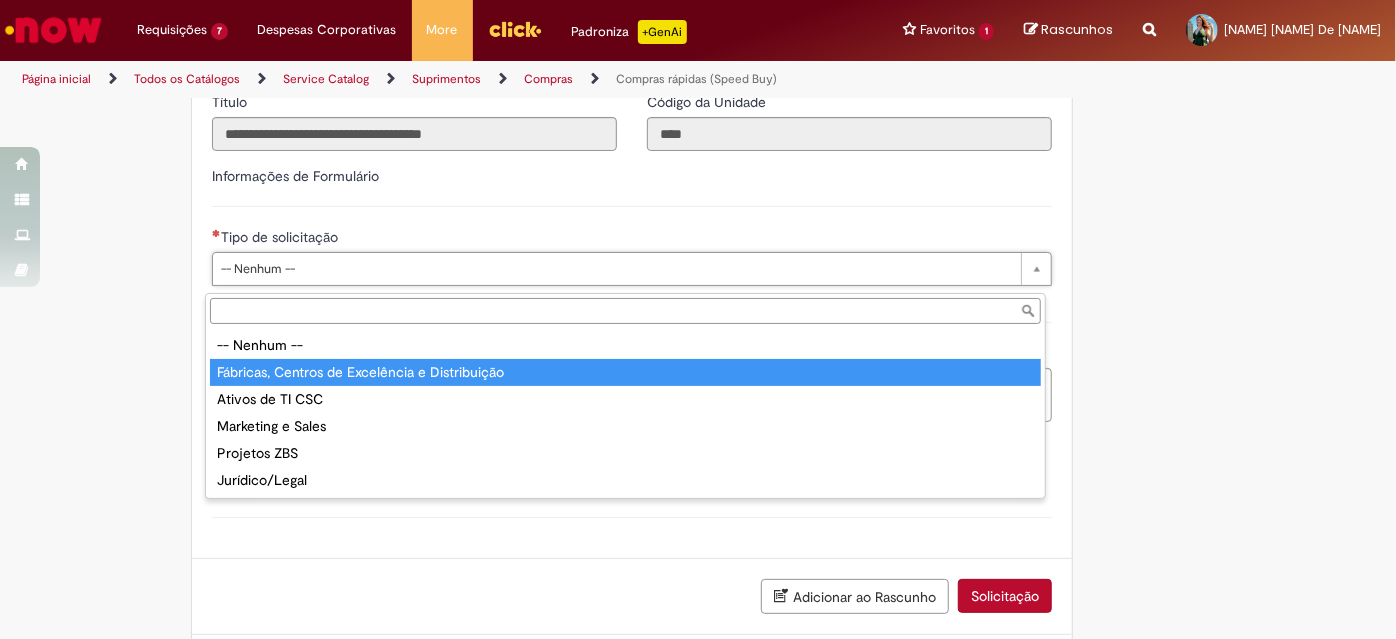 type on "**********" 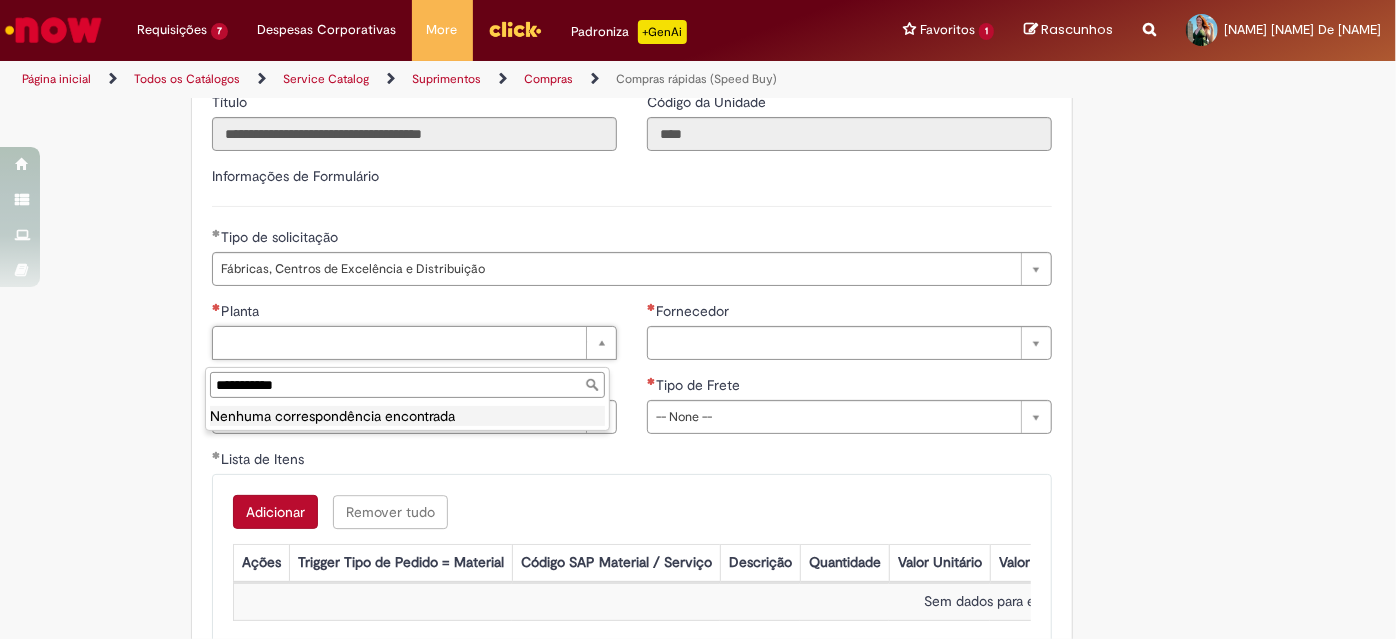 click on "**********" at bounding box center [407, 385] 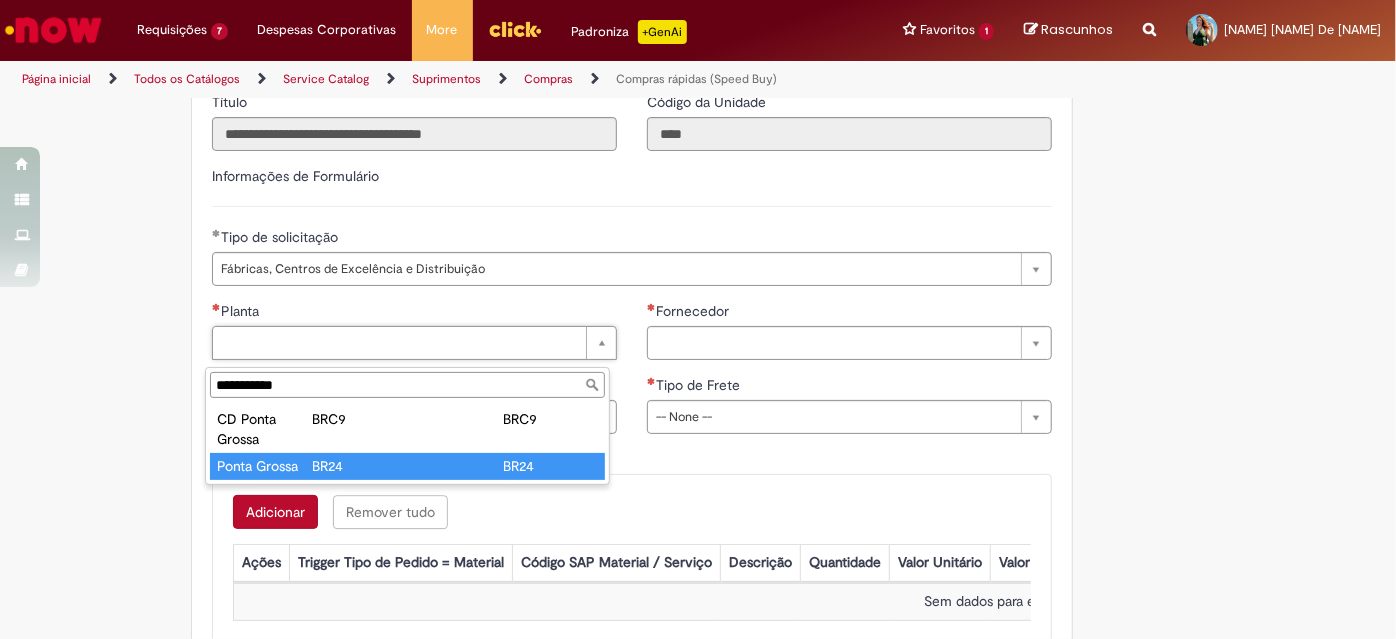 type on "**********" 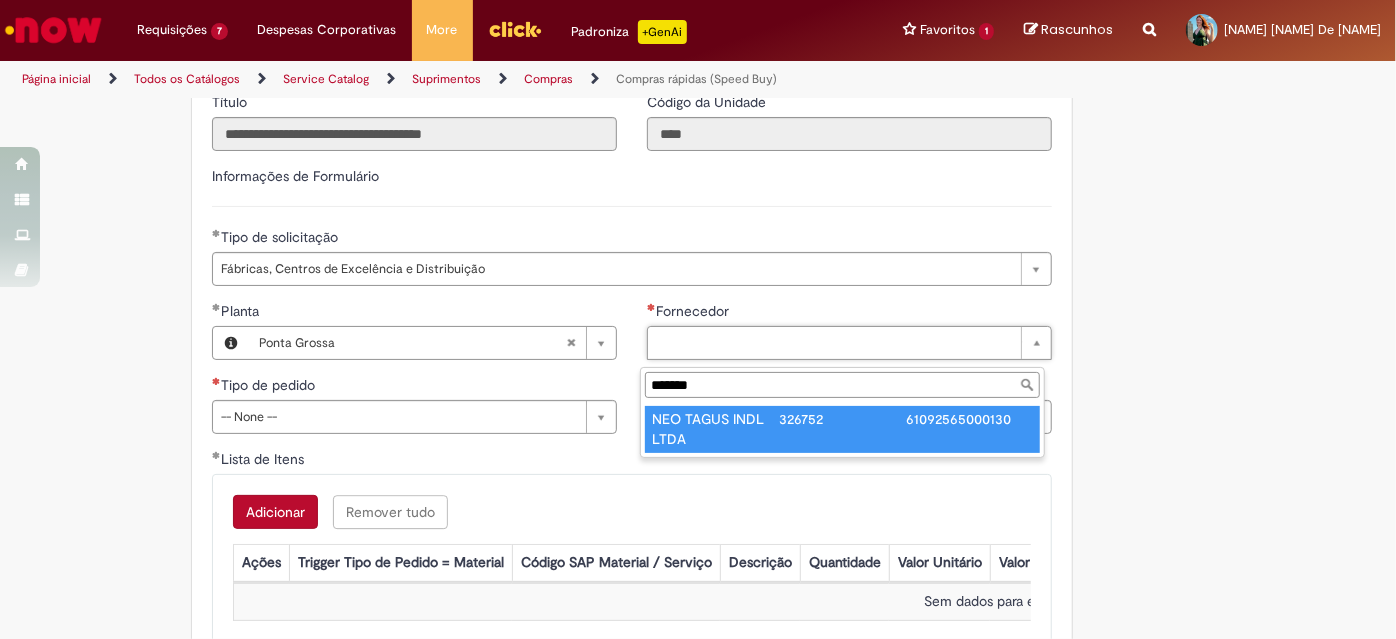 type on "*******" 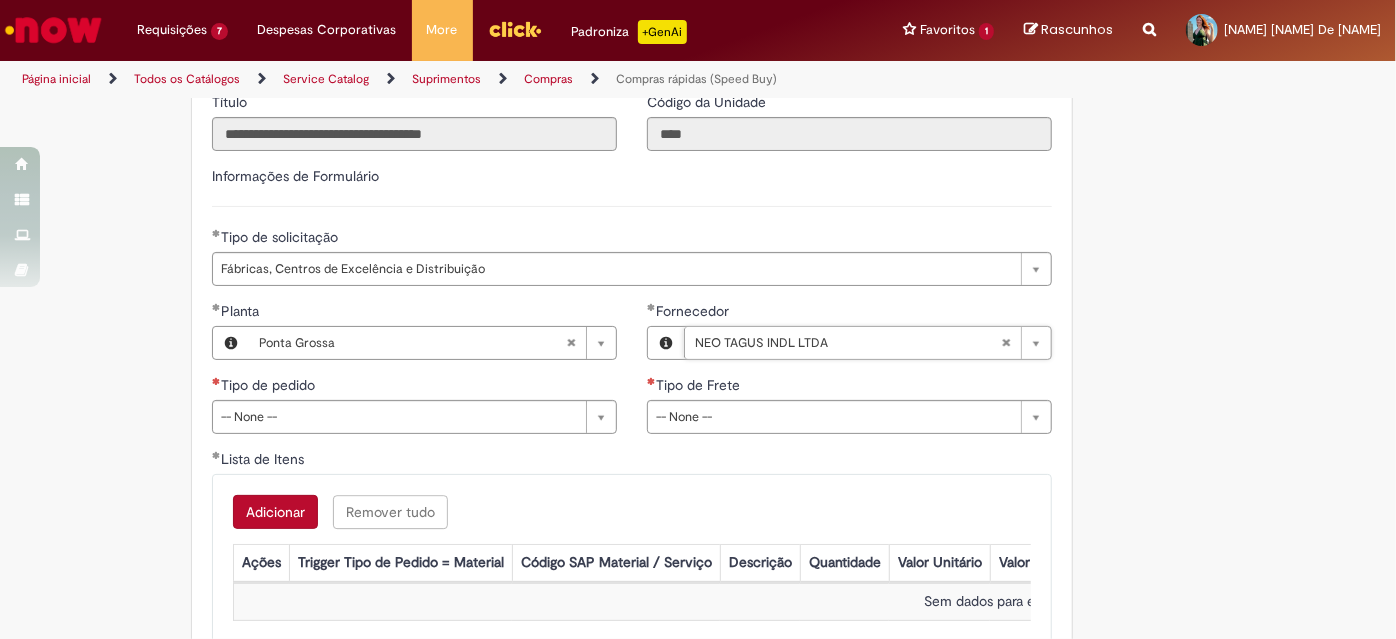 scroll, scrollTop: 2998, scrollLeft: 0, axis: vertical 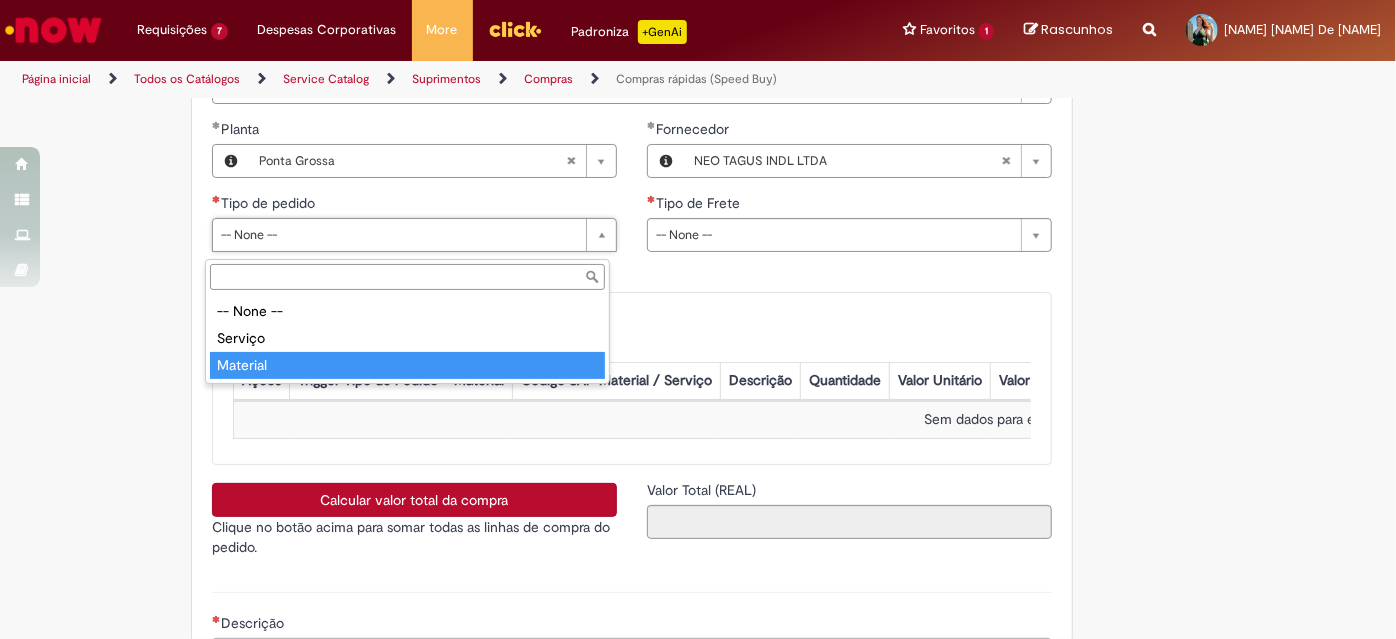 type on "********" 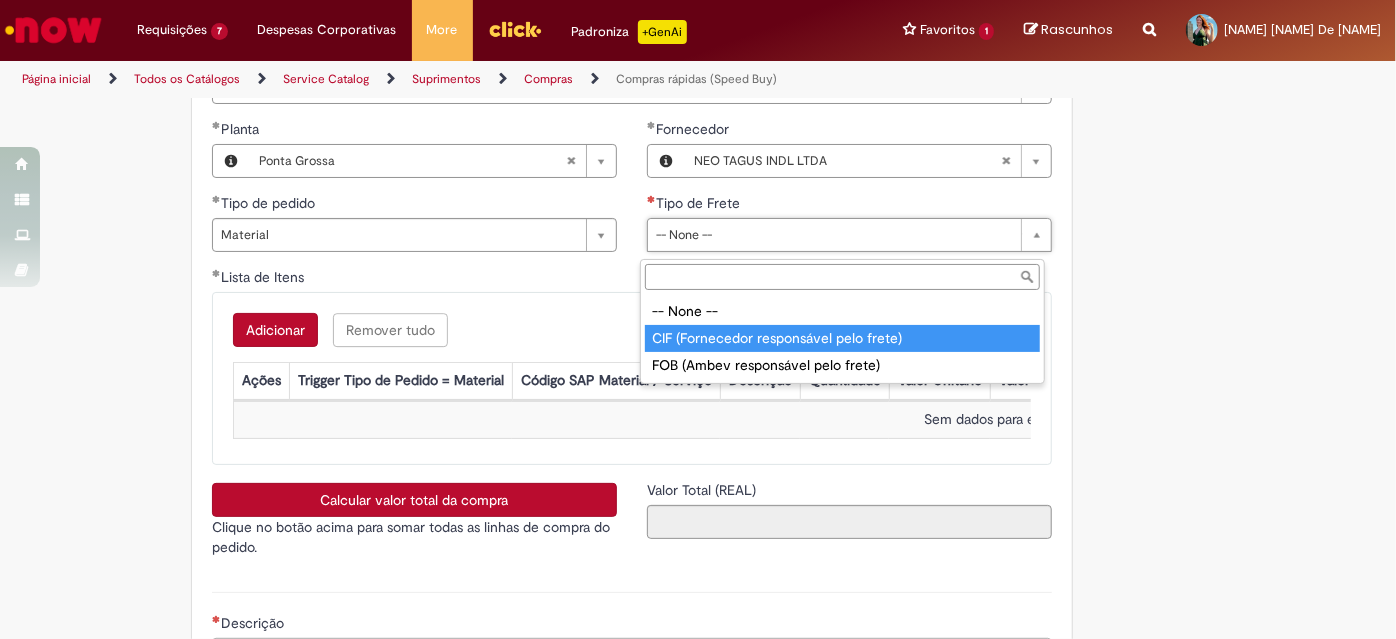 type on "**********" 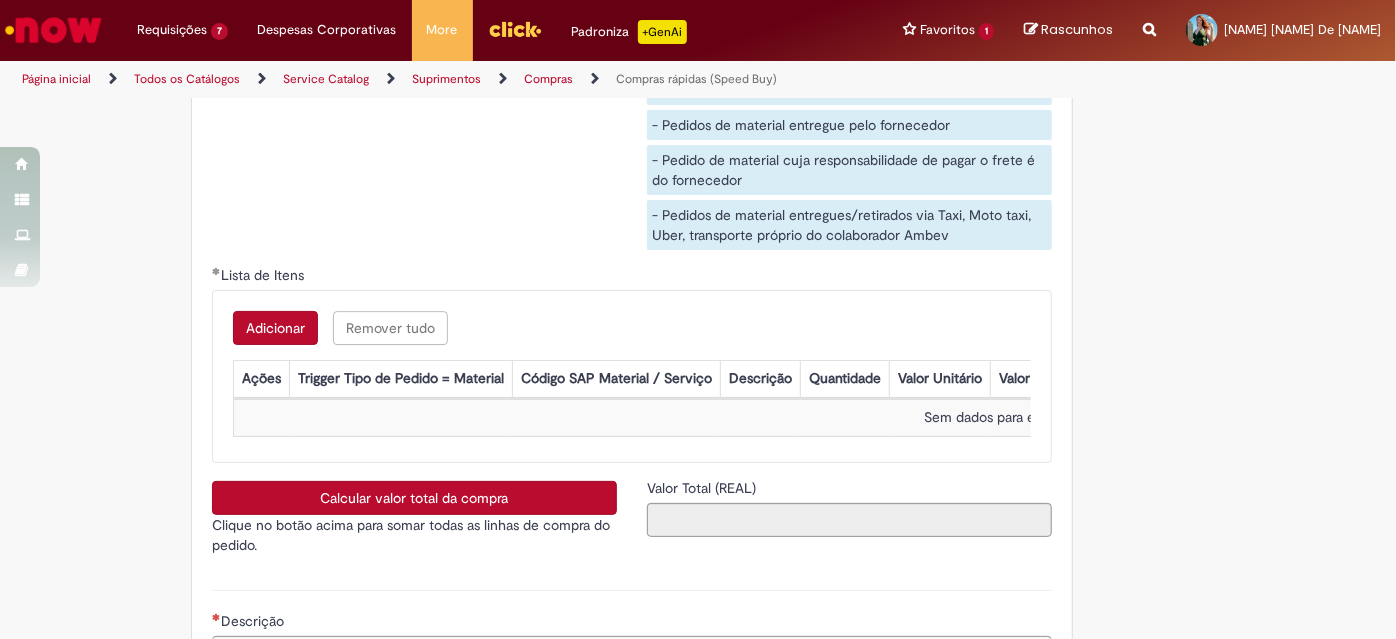 scroll, scrollTop: 3089, scrollLeft: 0, axis: vertical 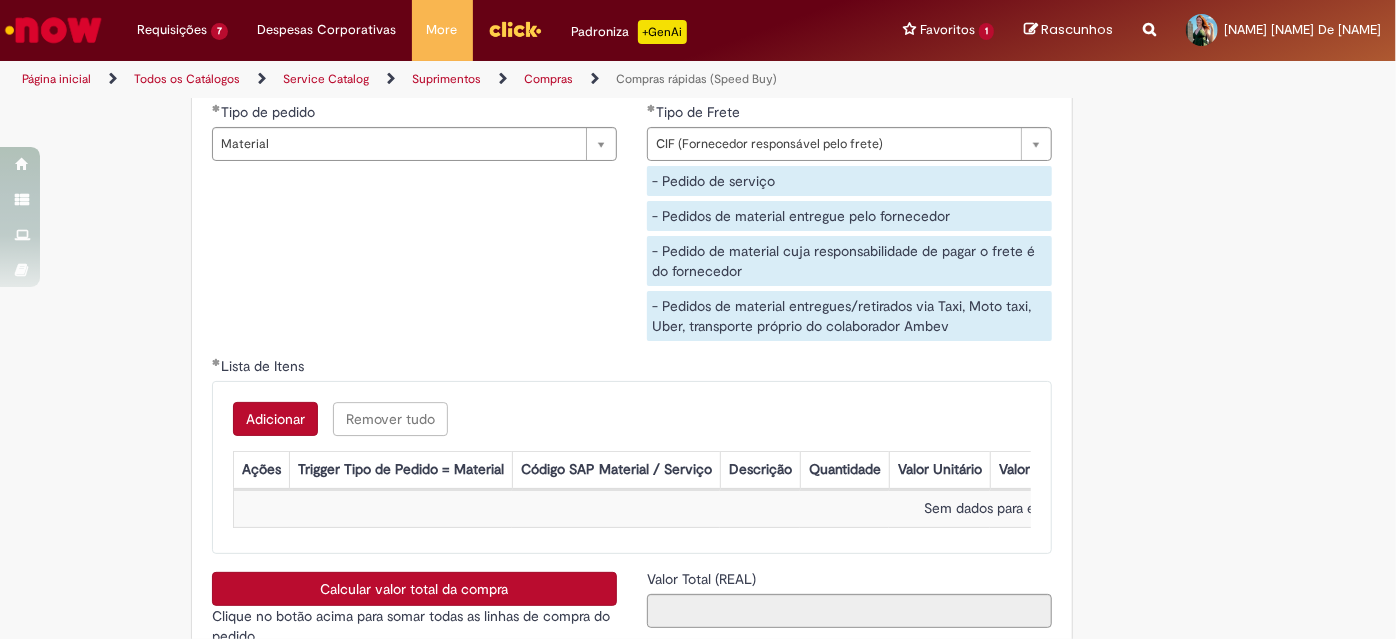 click on "Adicionar" at bounding box center (275, 419) 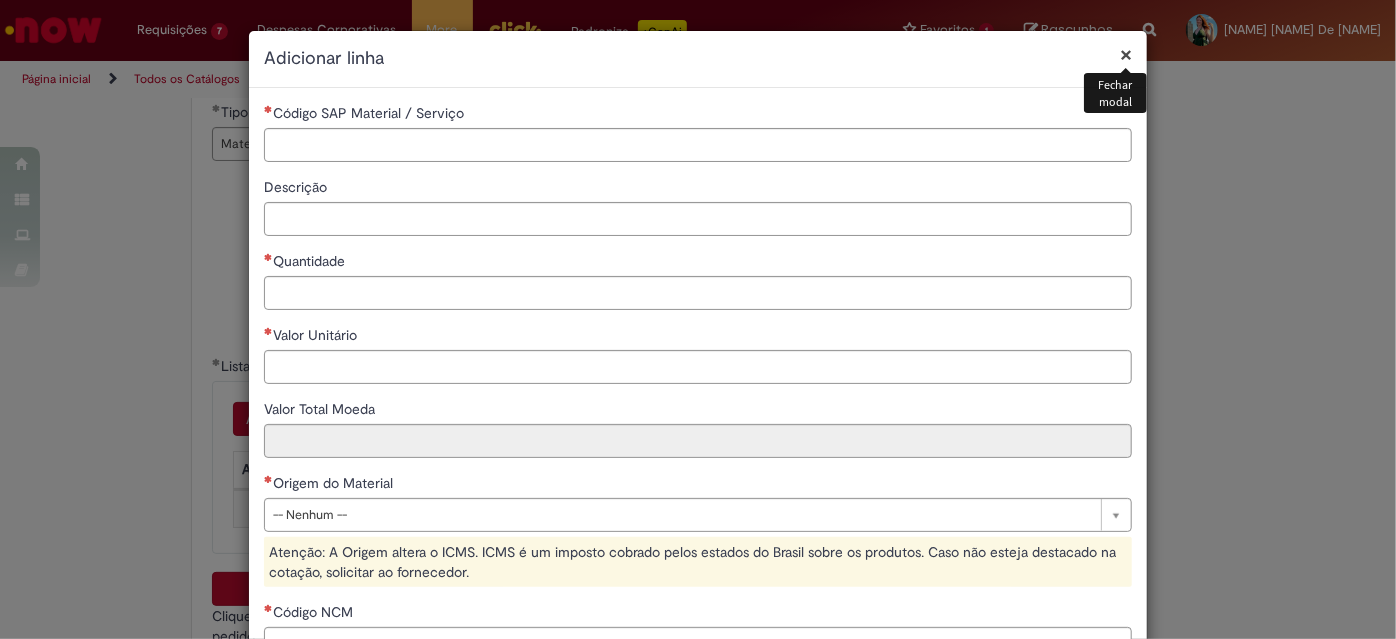 type 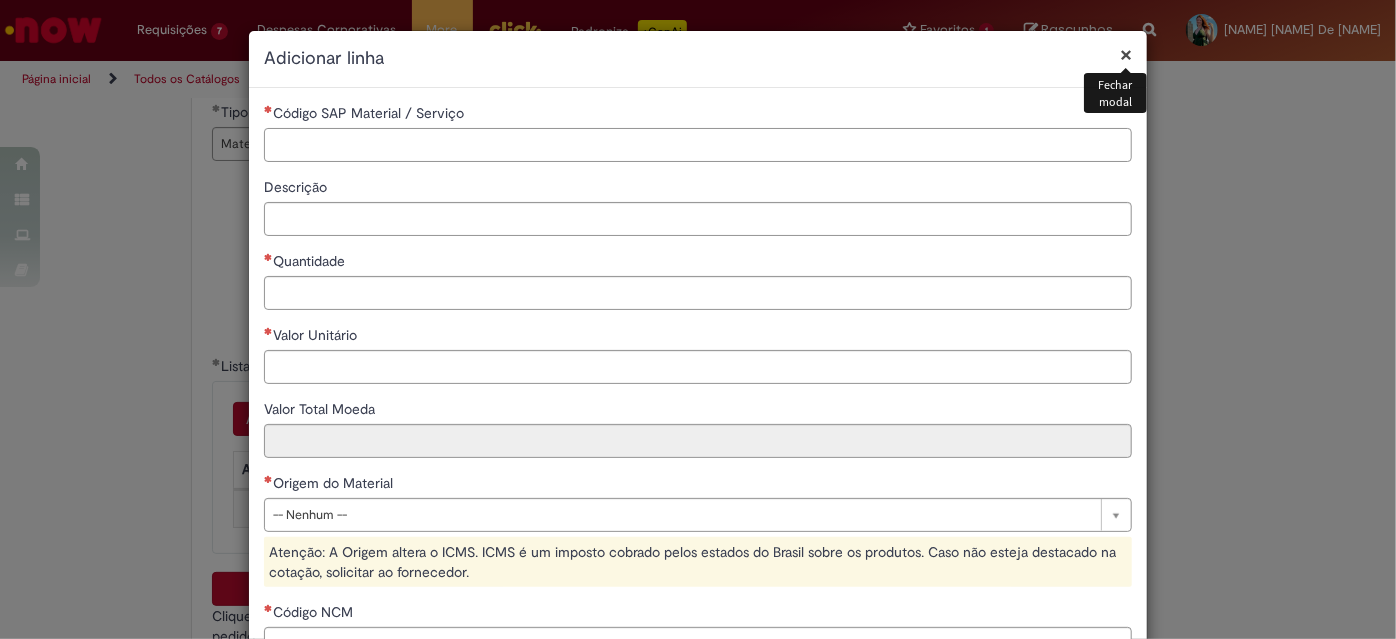 click on "Código SAP Material / Serviço" at bounding box center (698, 145) 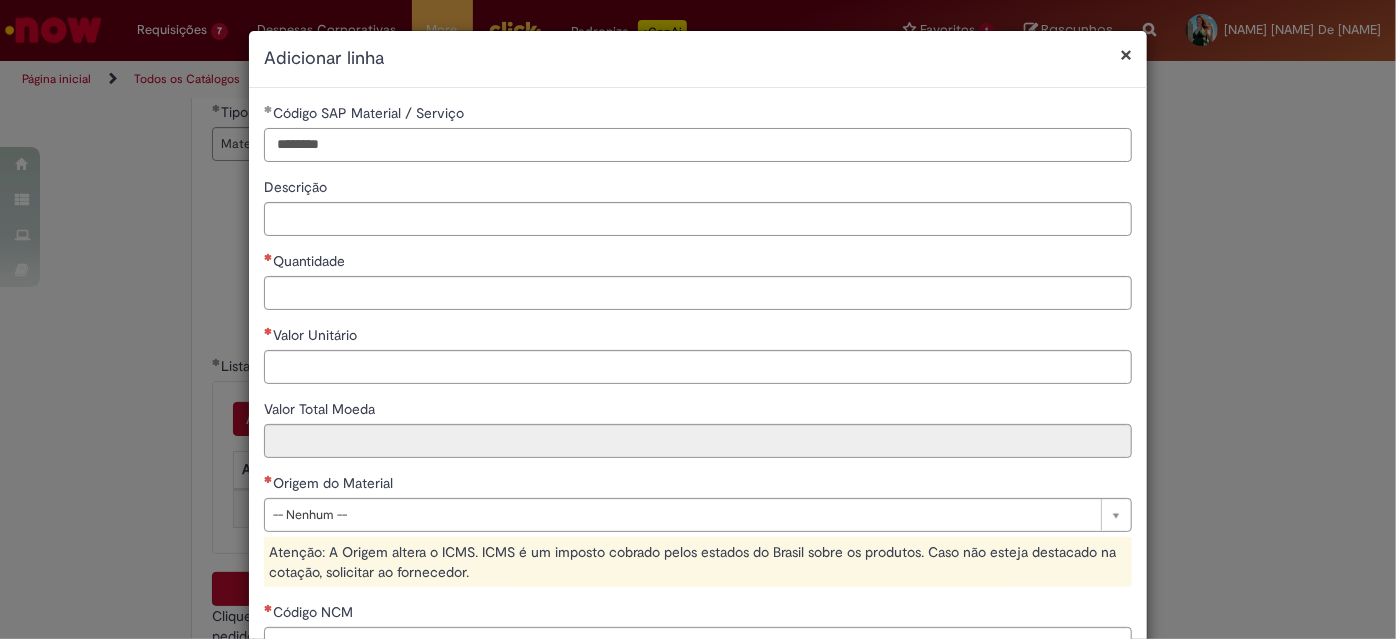 type on "********" 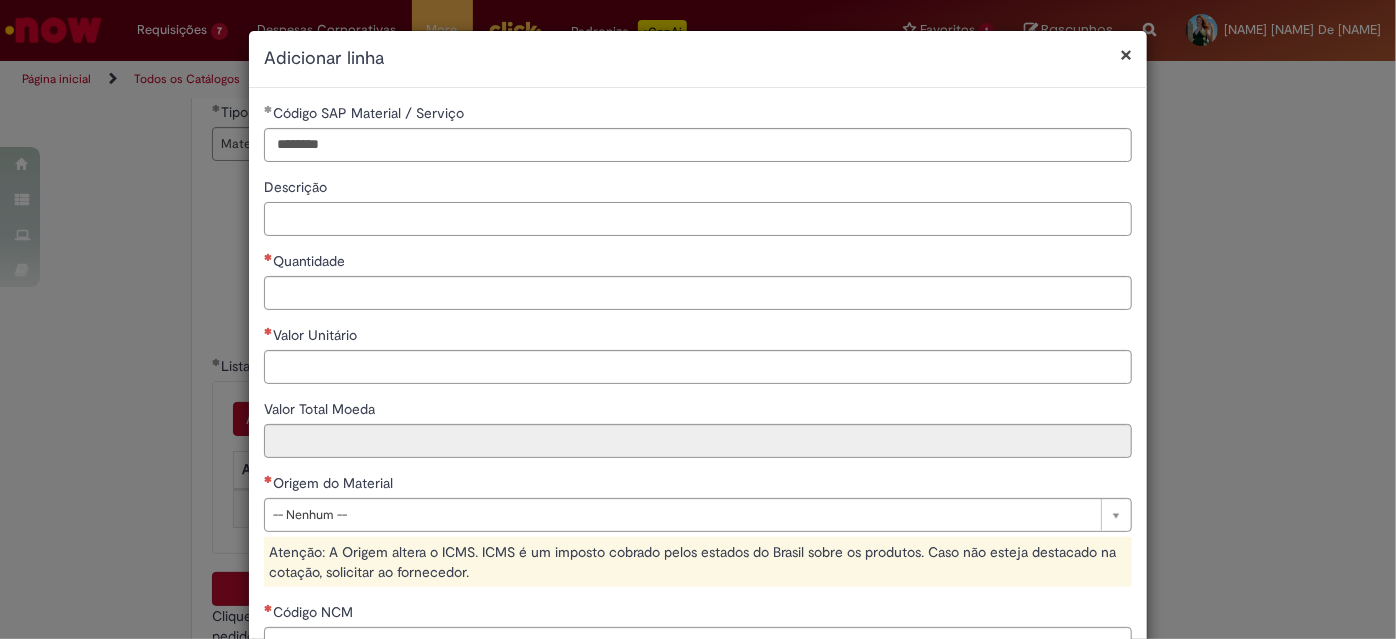 click on "Descrição" at bounding box center [698, 219] 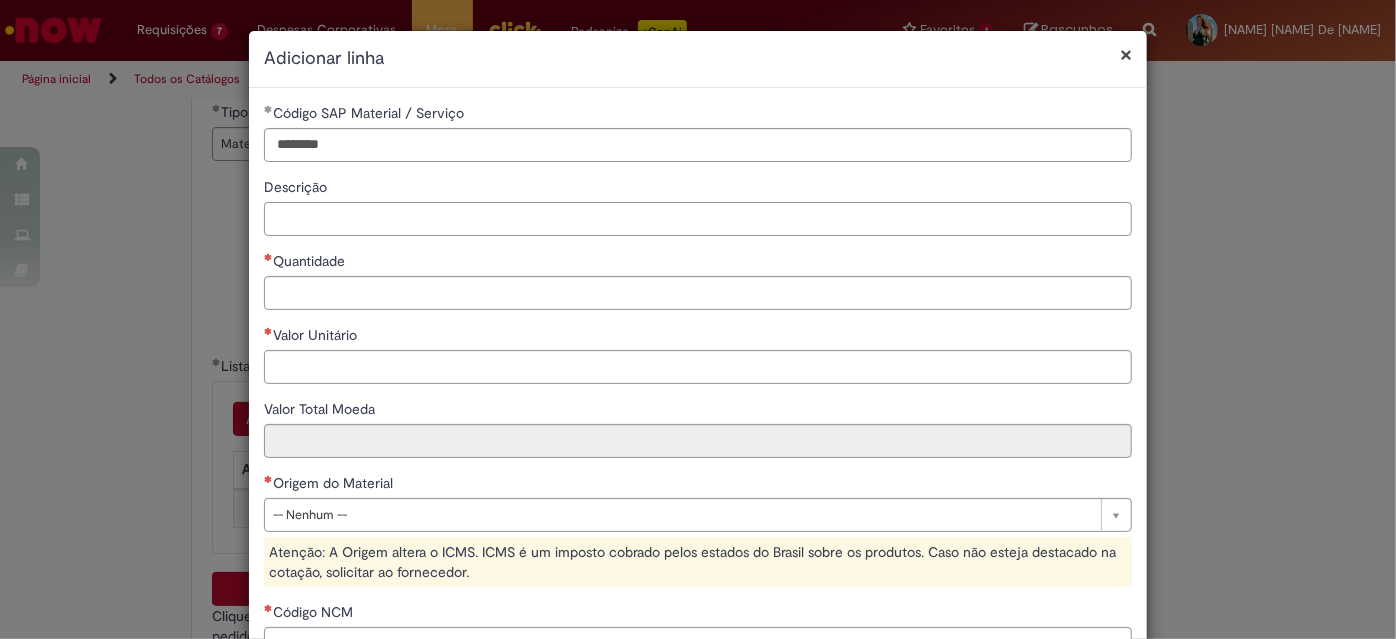paste on "**********" 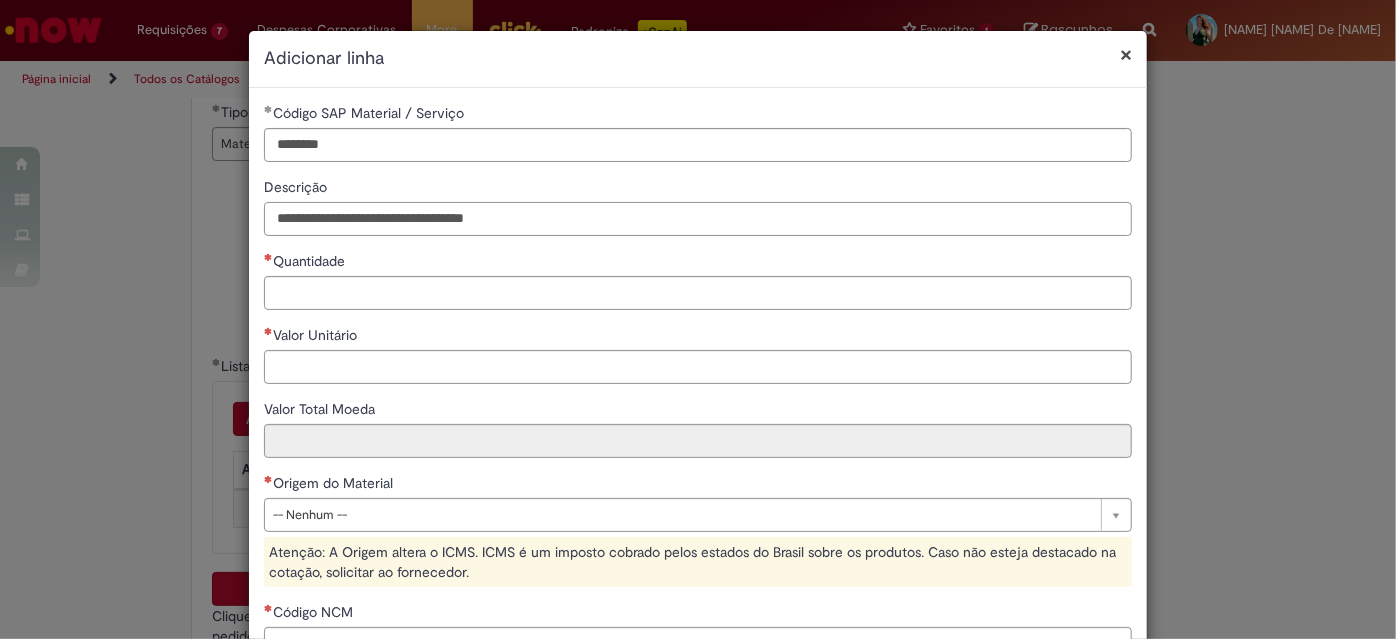 type on "**********" 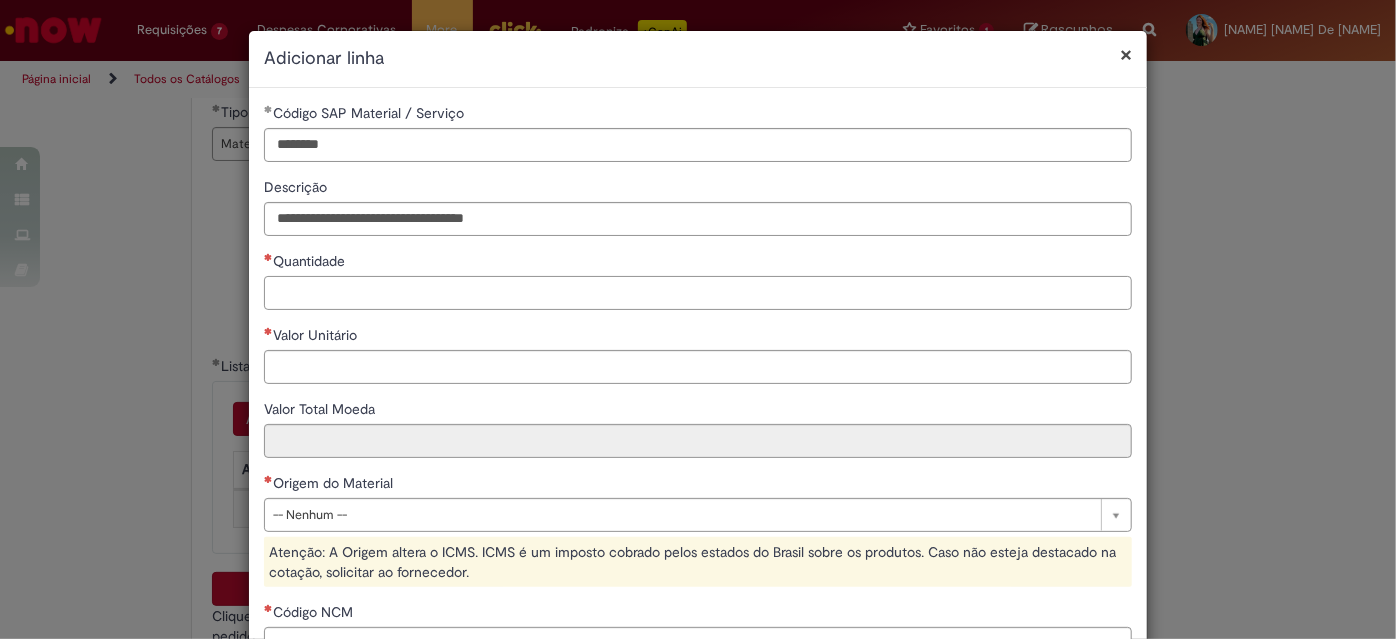 click on "Quantidade" at bounding box center (698, 293) 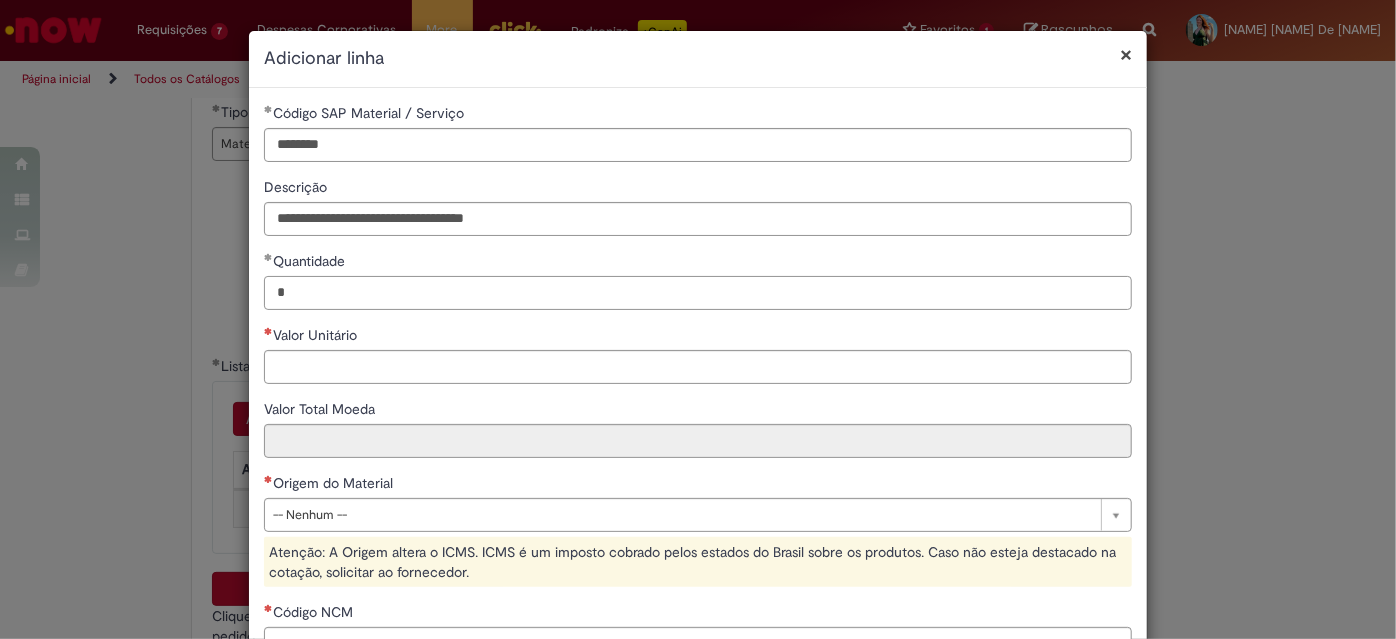 type on "*" 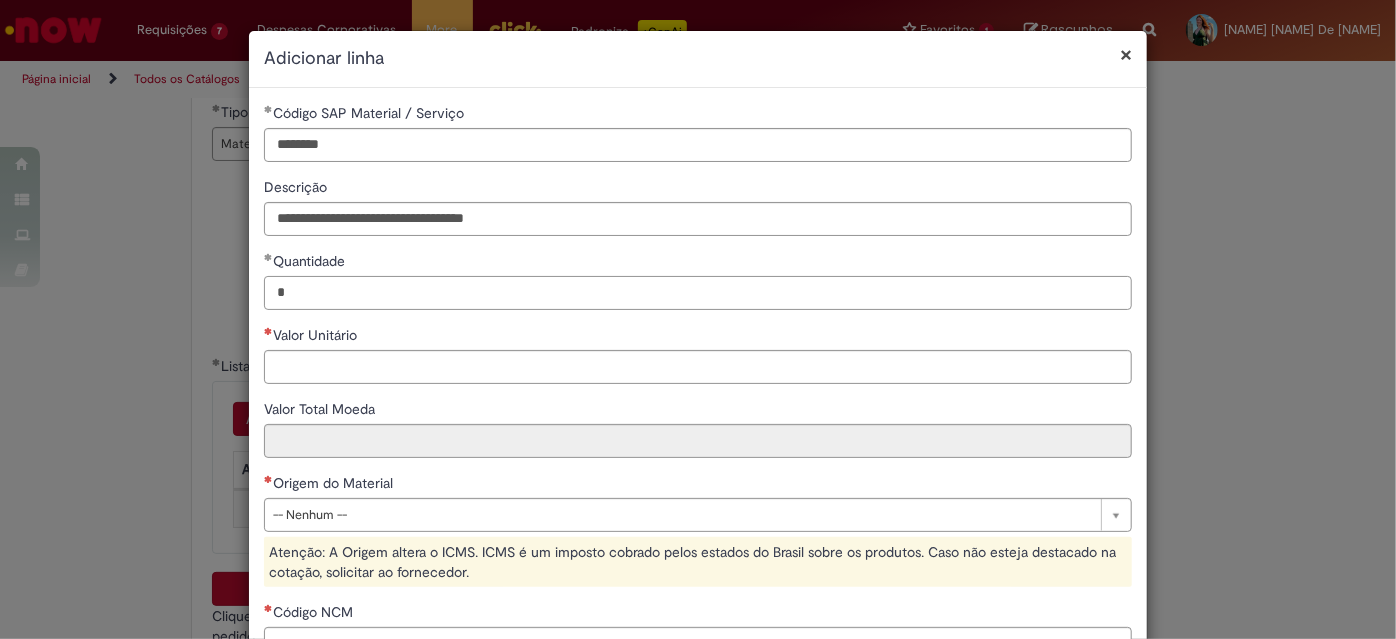 click on "*" at bounding box center (698, 293) 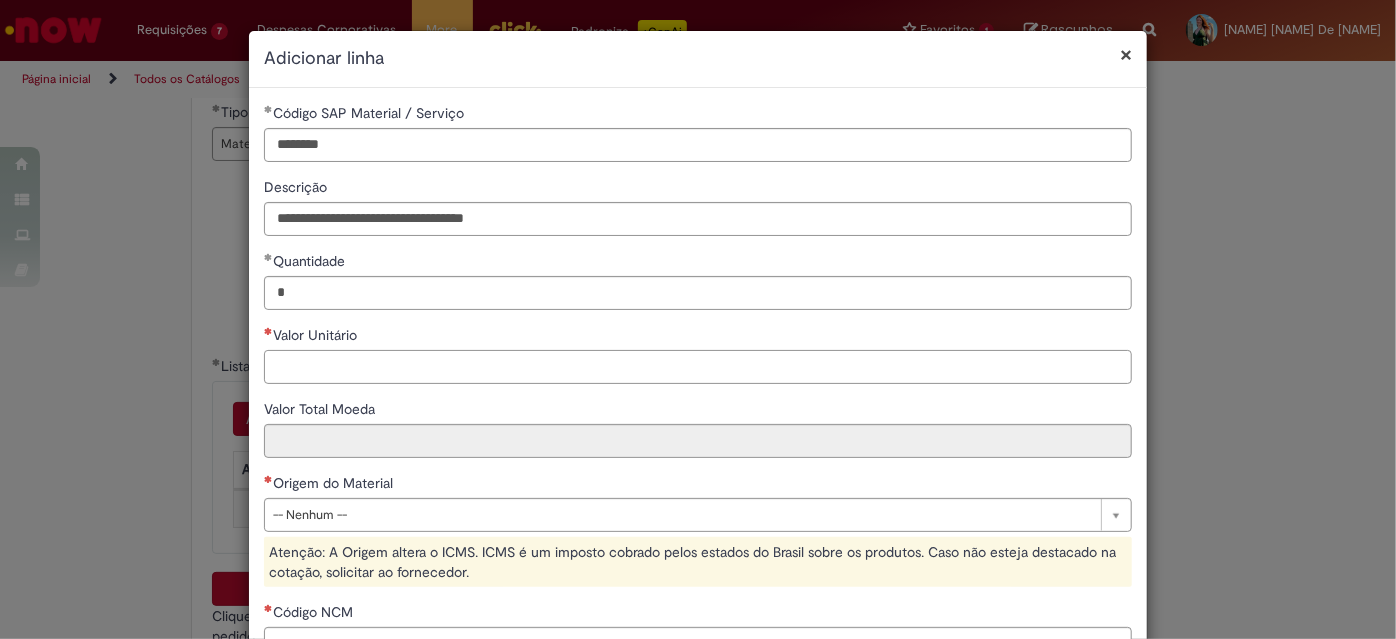 click on "Valor Unitário" at bounding box center [698, 367] 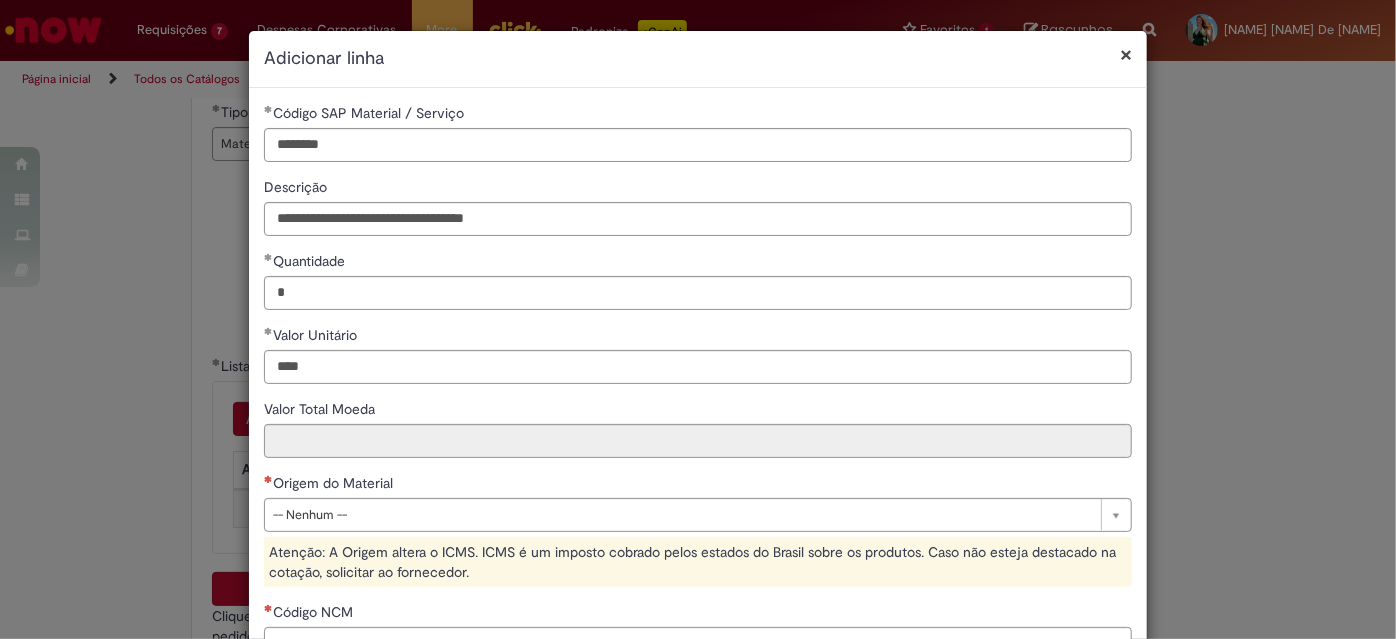 type on "********" 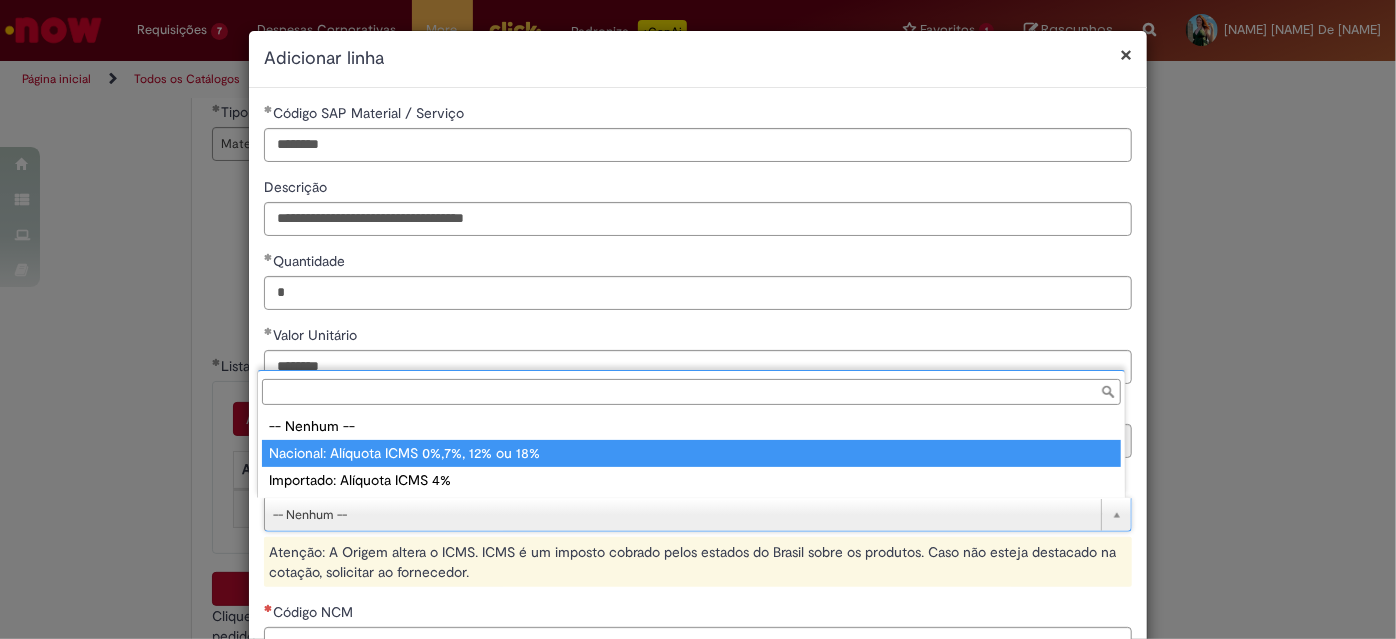 type on "**********" 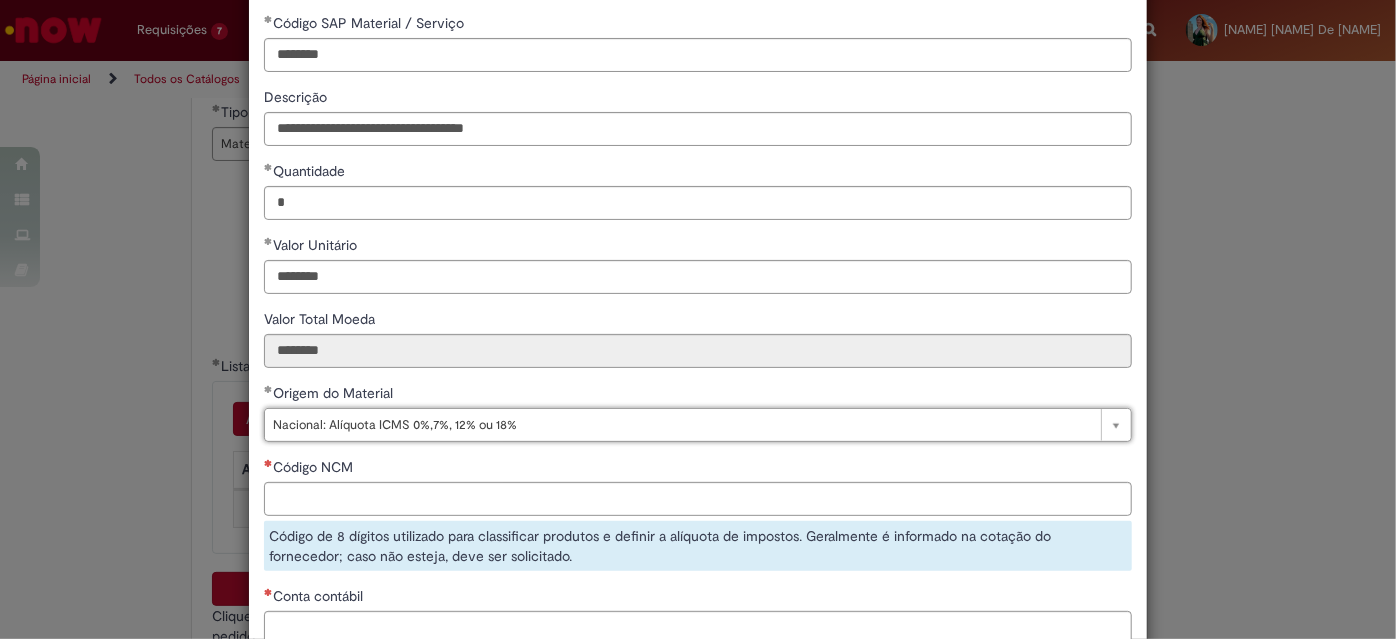 scroll, scrollTop: 181, scrollLeft: 0, axis: vertical 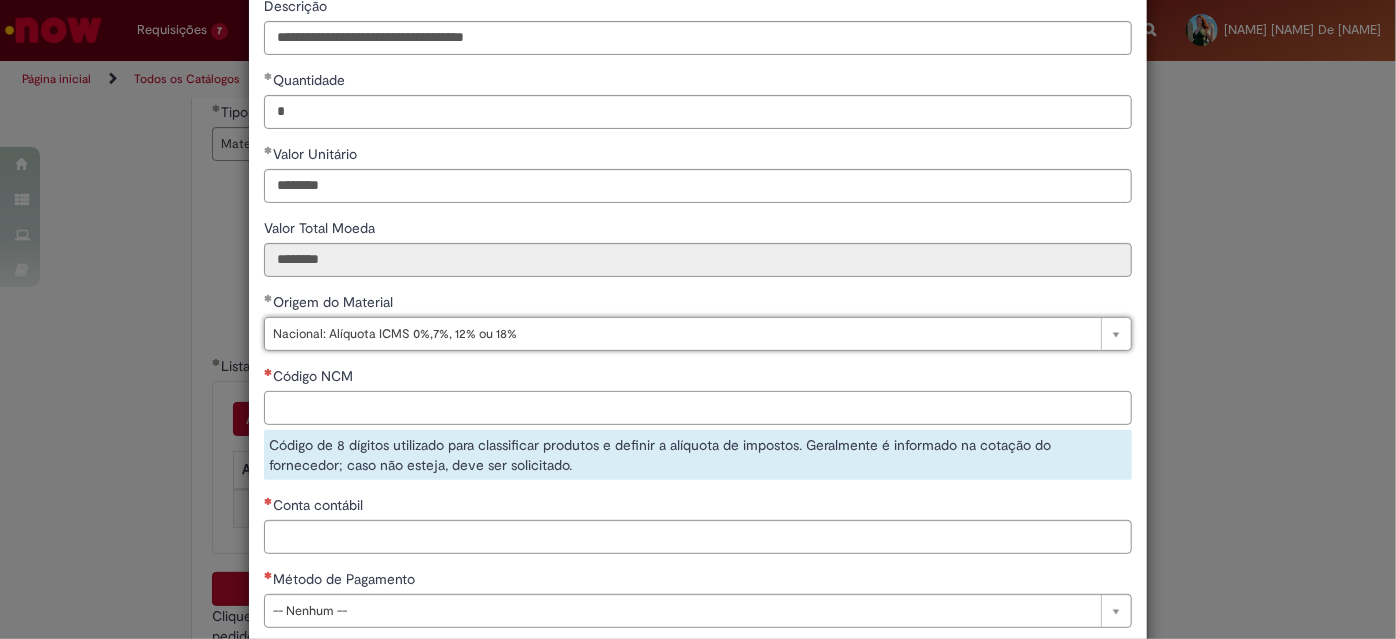 click on "Código NCM" at bounding box center [698, 408] 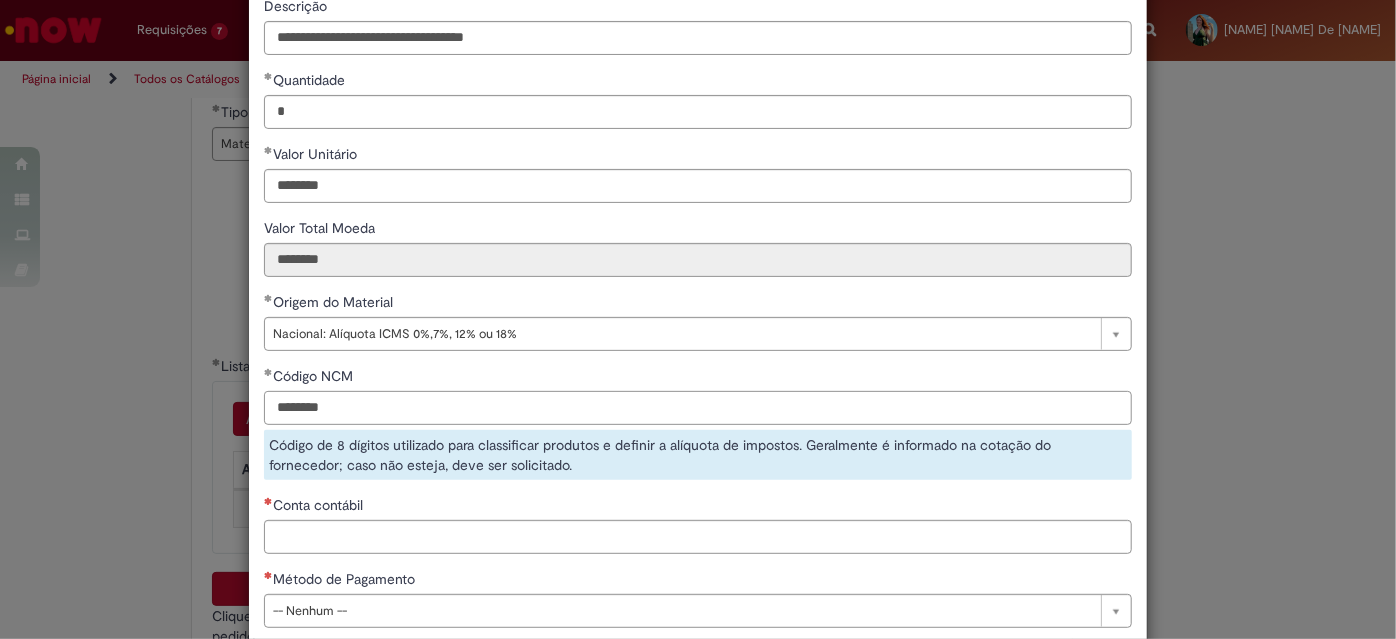 type on "********" 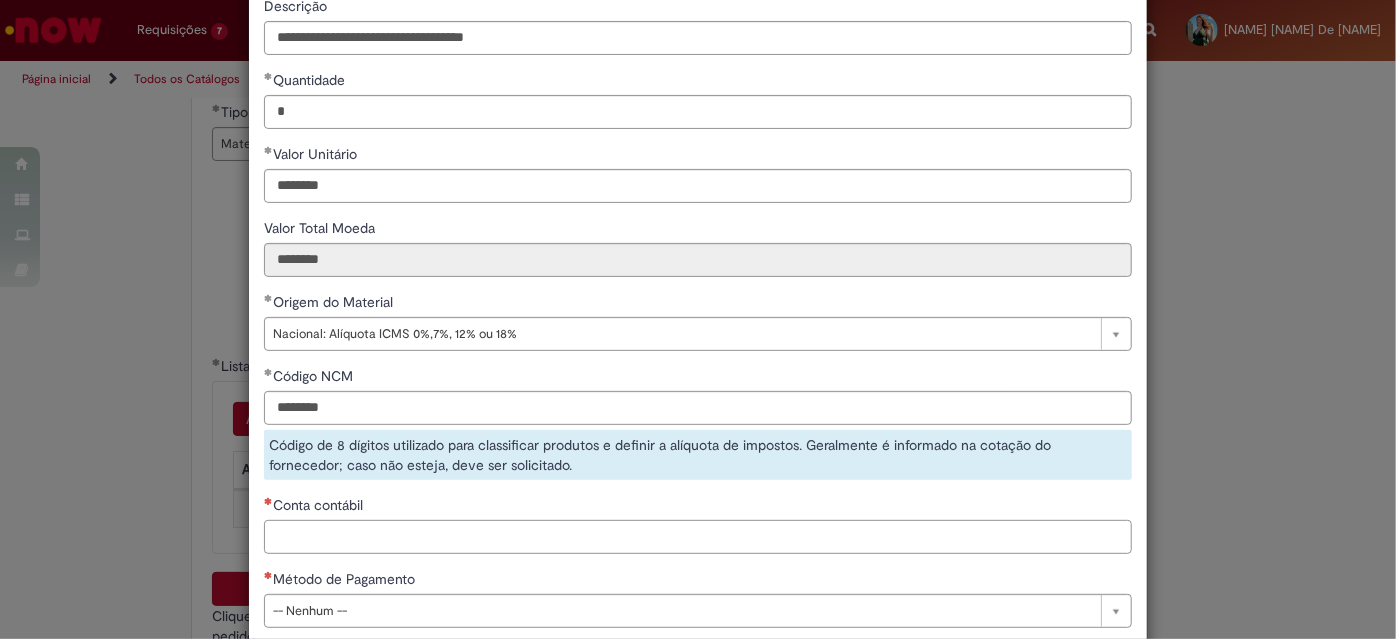 click on "**********" at bounding box center (698, 282) 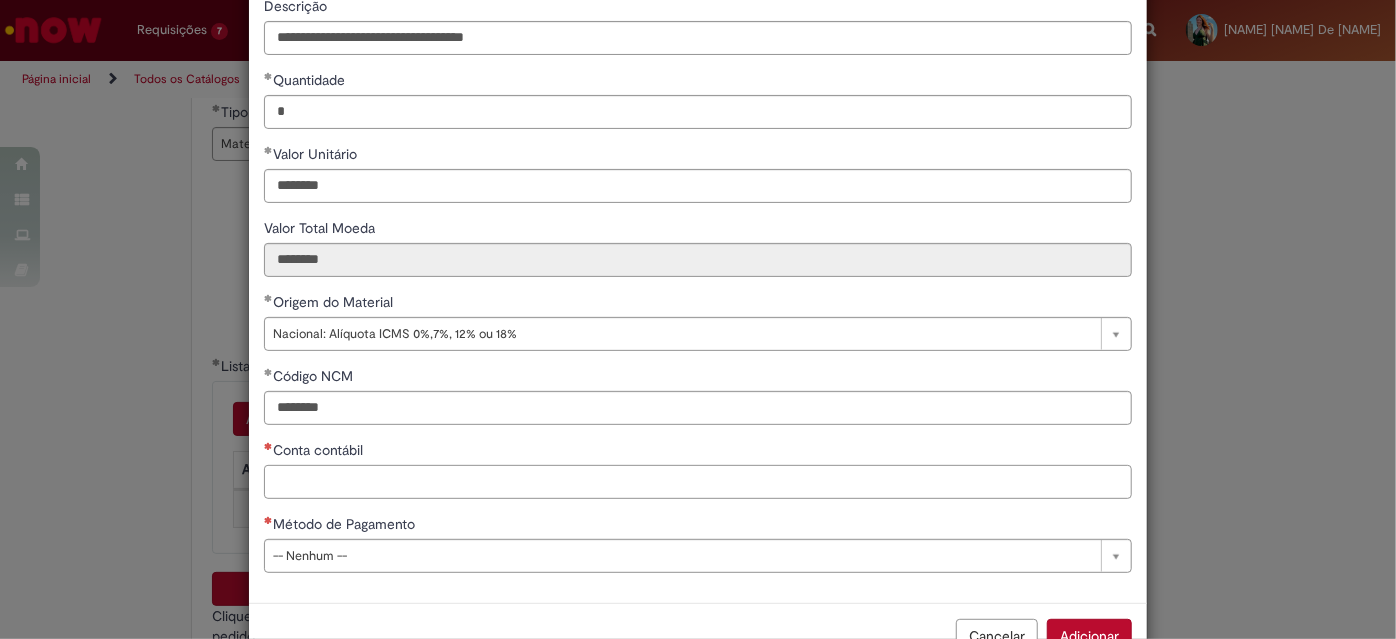 paste on "********" 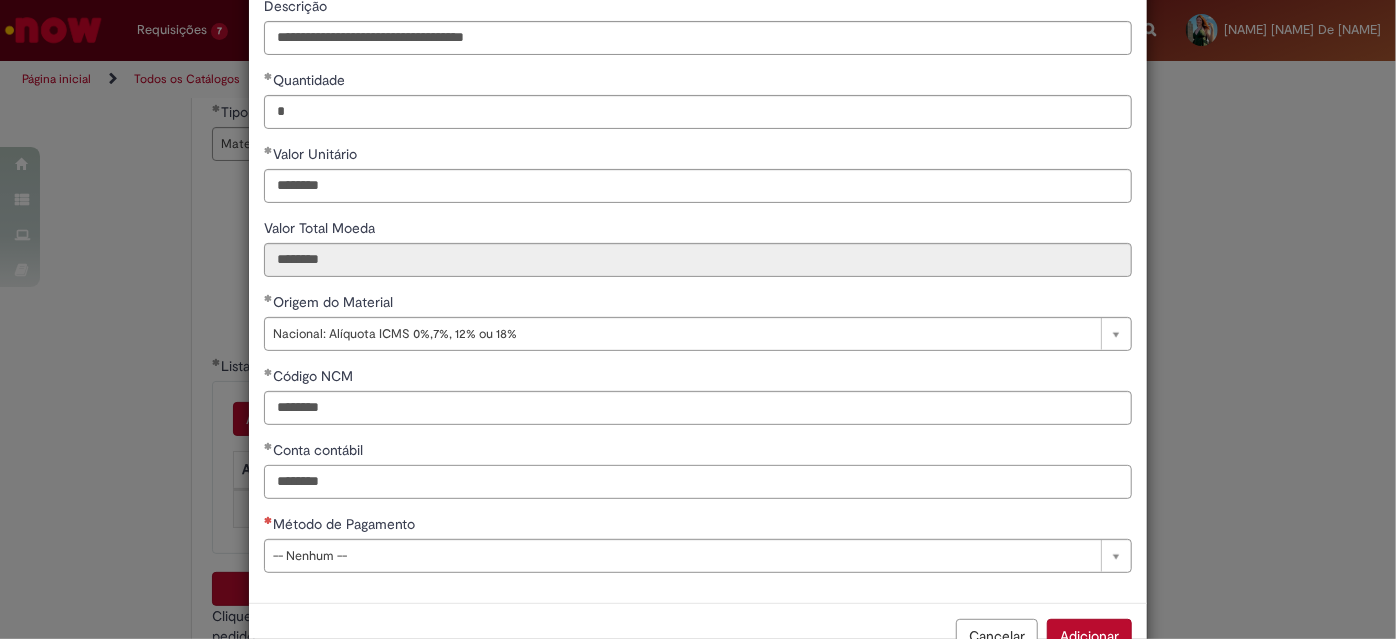 type on "********" 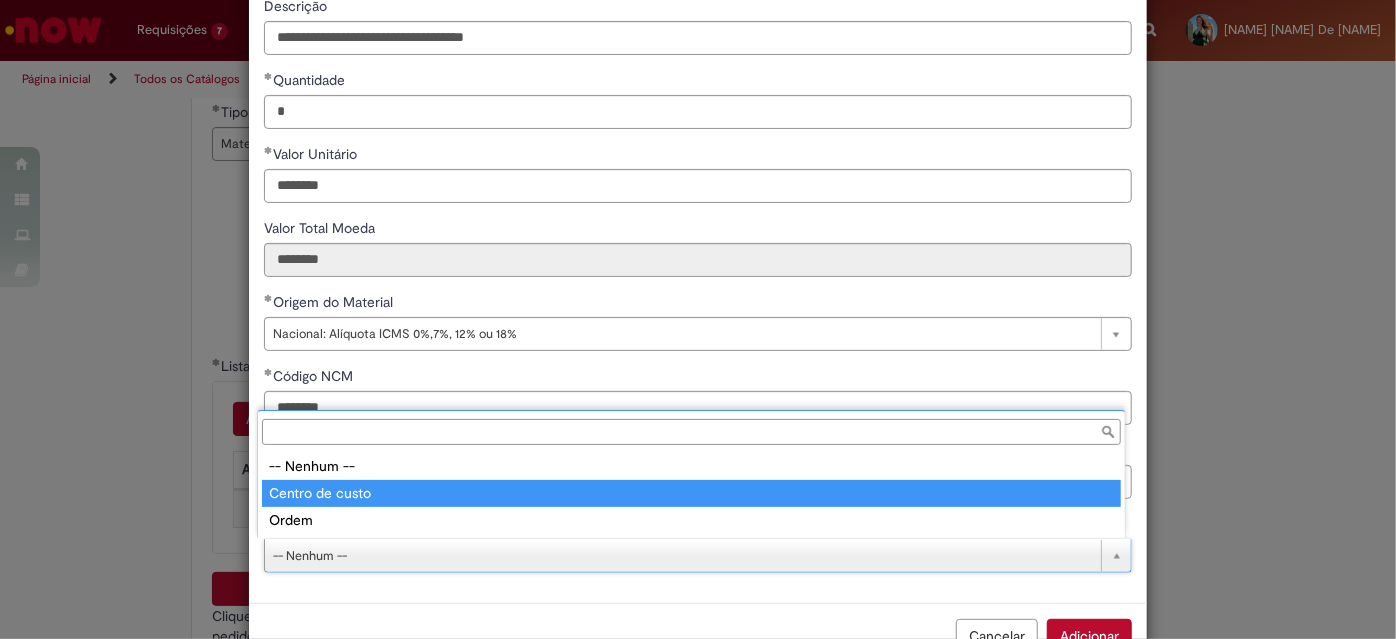 type on "**********" 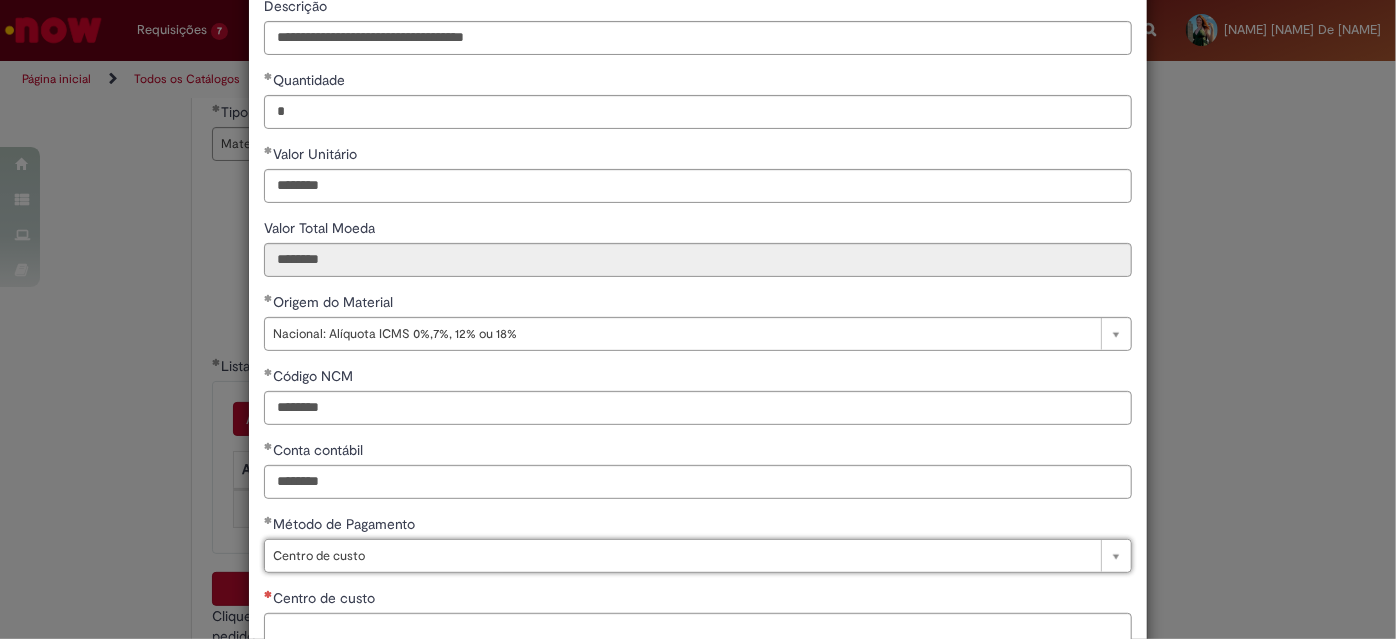 scroll, scrollTop: 312, scrollLeft: 0, axis: vertical 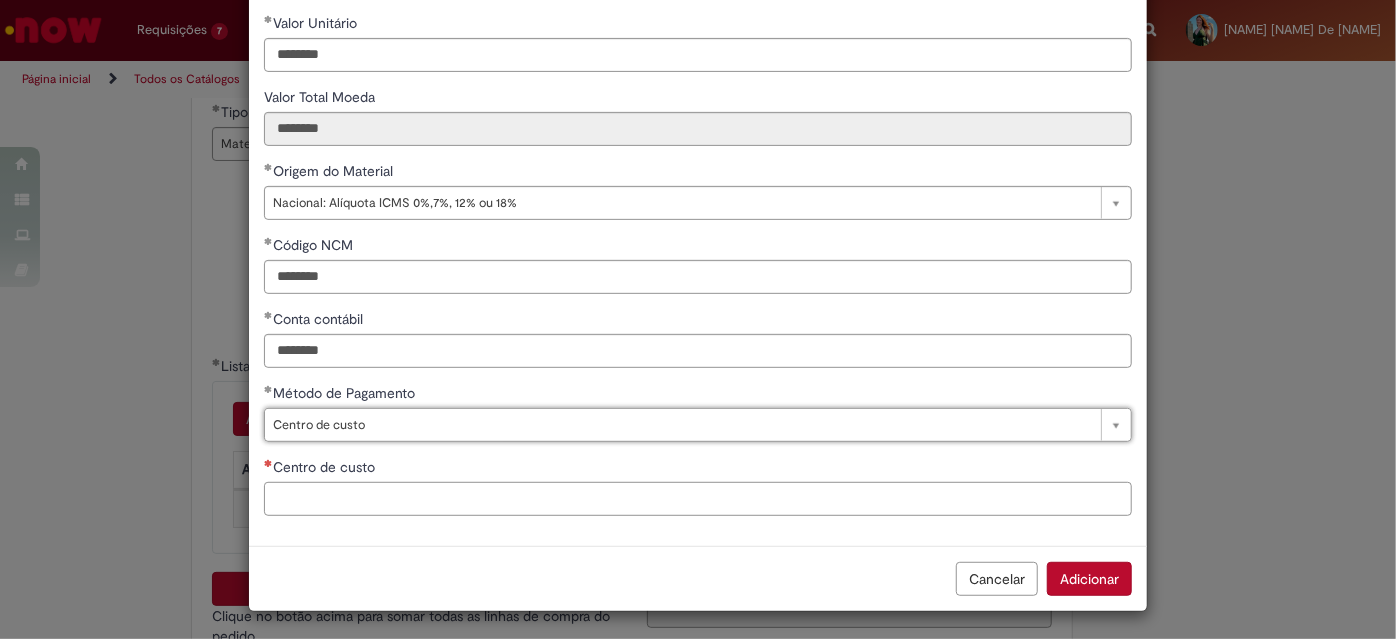 click on "Centro de custo" at bounding box center [698, 499] 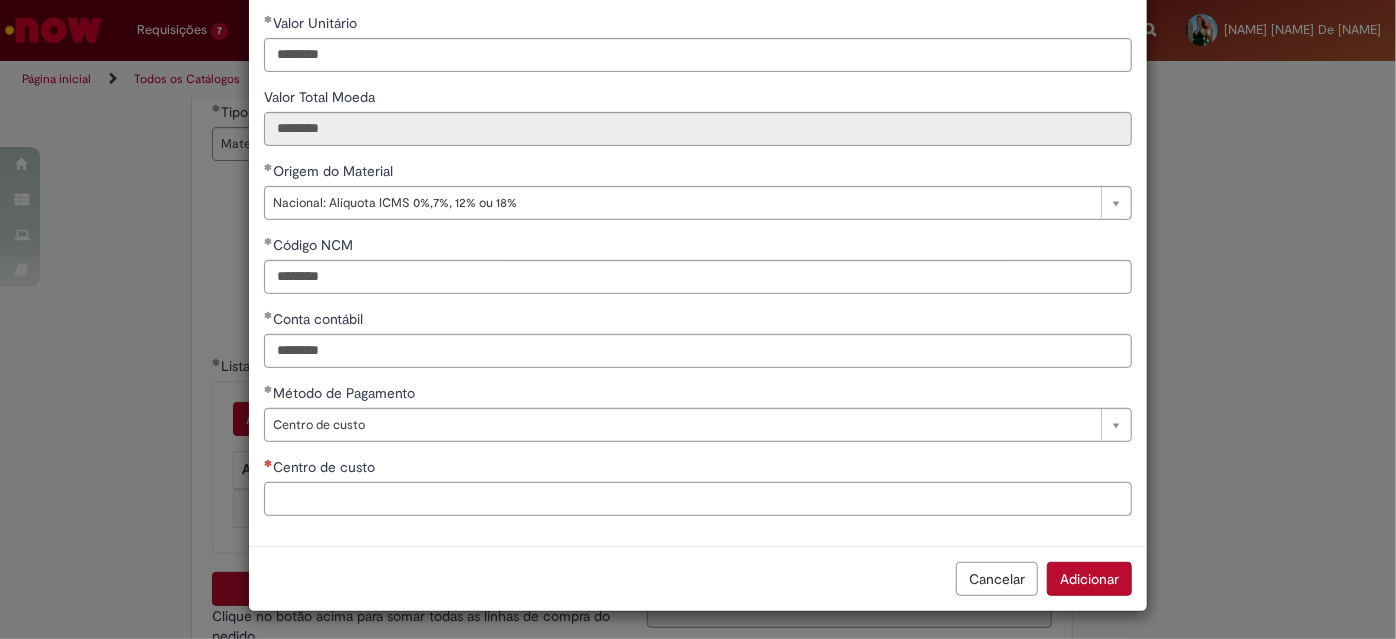 paste on "**********" 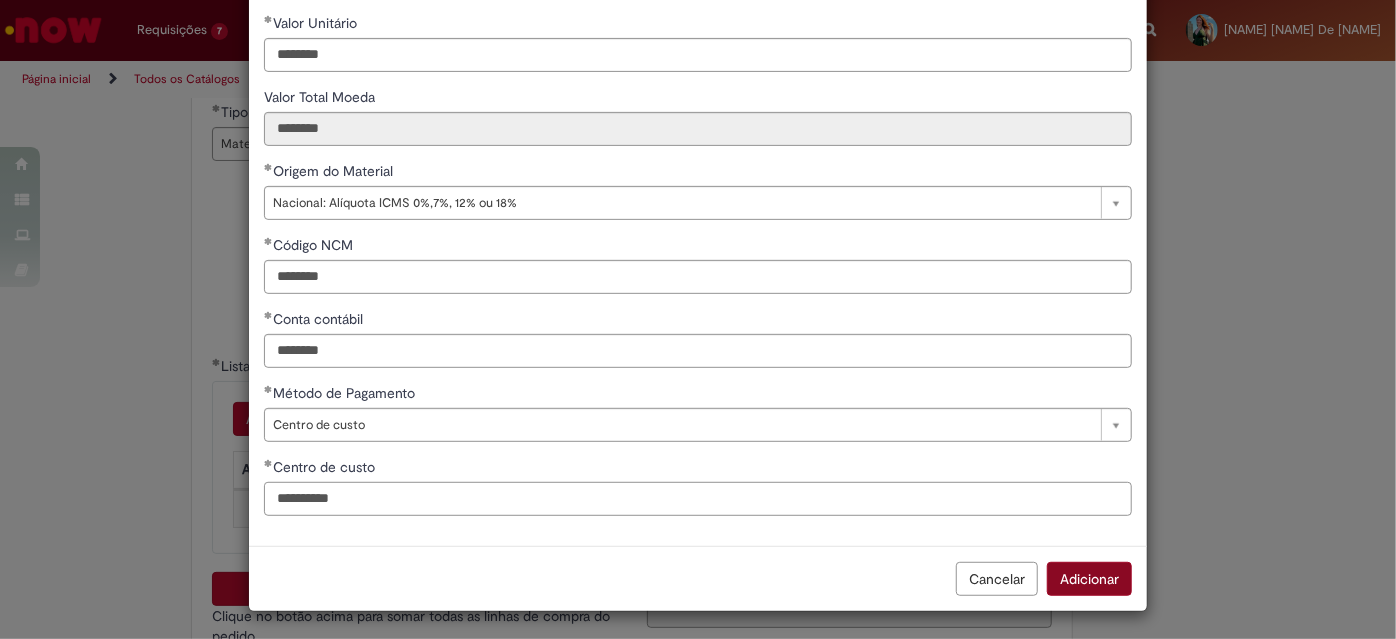 type on "**********" 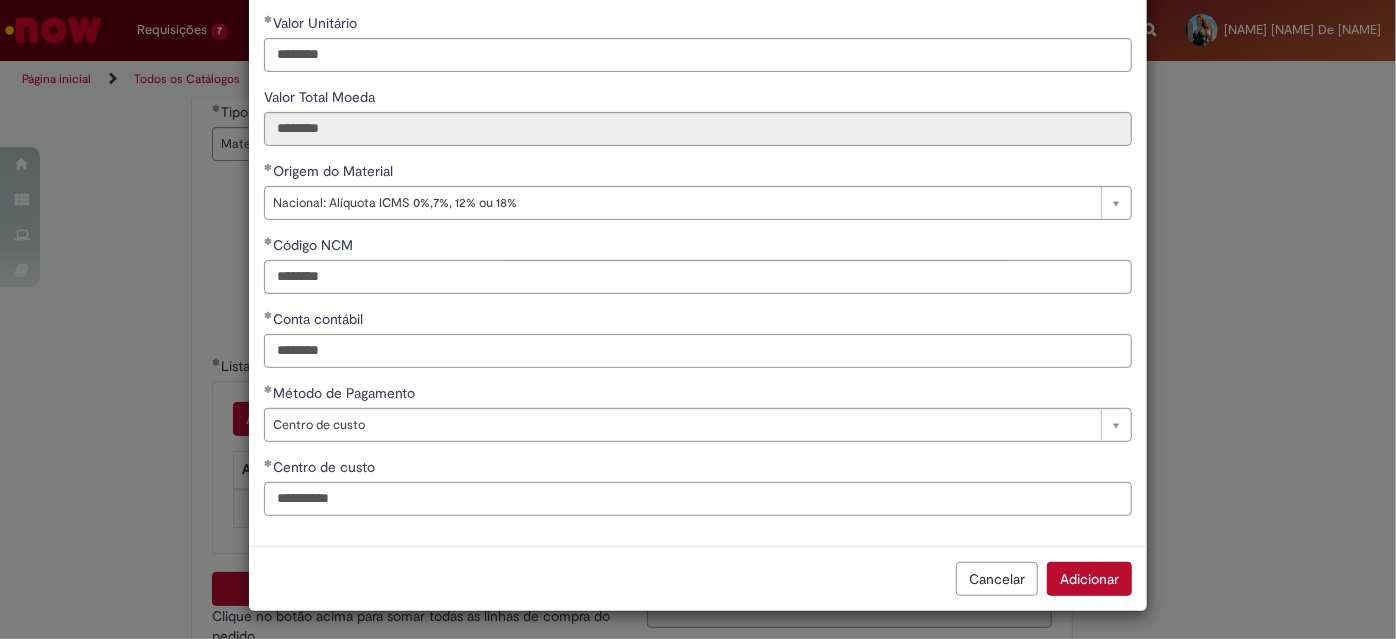 click on "Adicionar" at bounding box center (1089, 579) 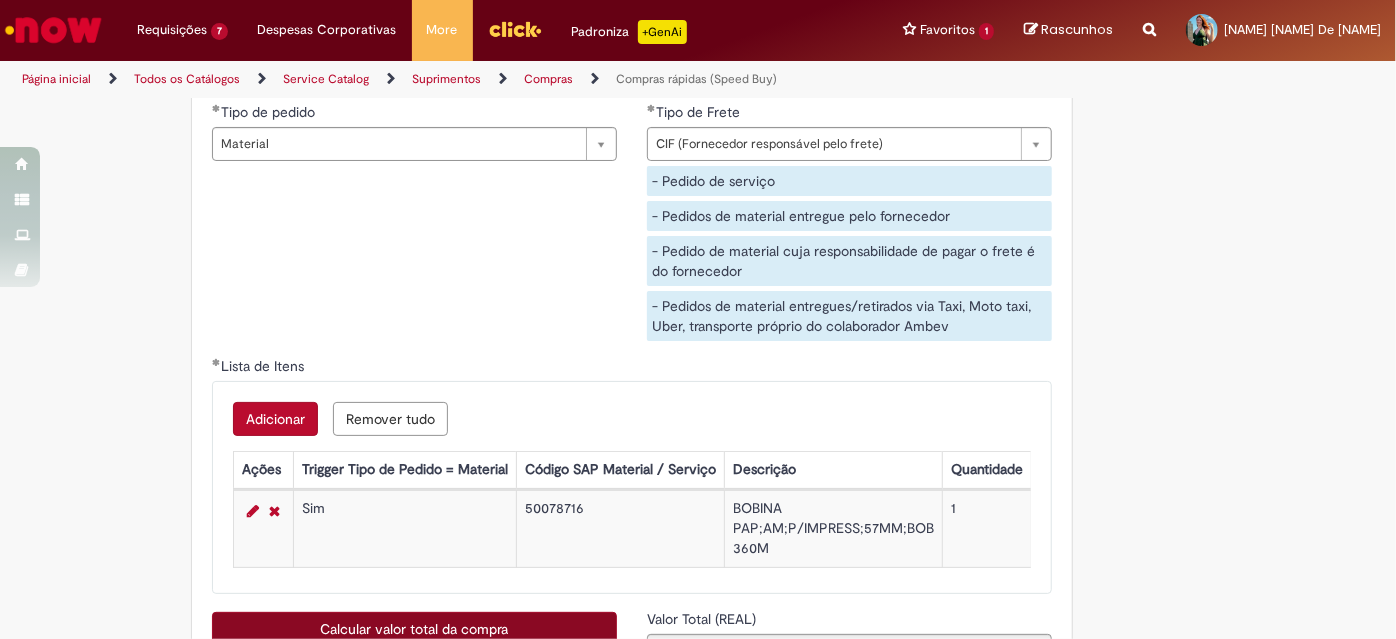 scroll, scrollTop: 3362, scrollLeft: 0, axis: vertical 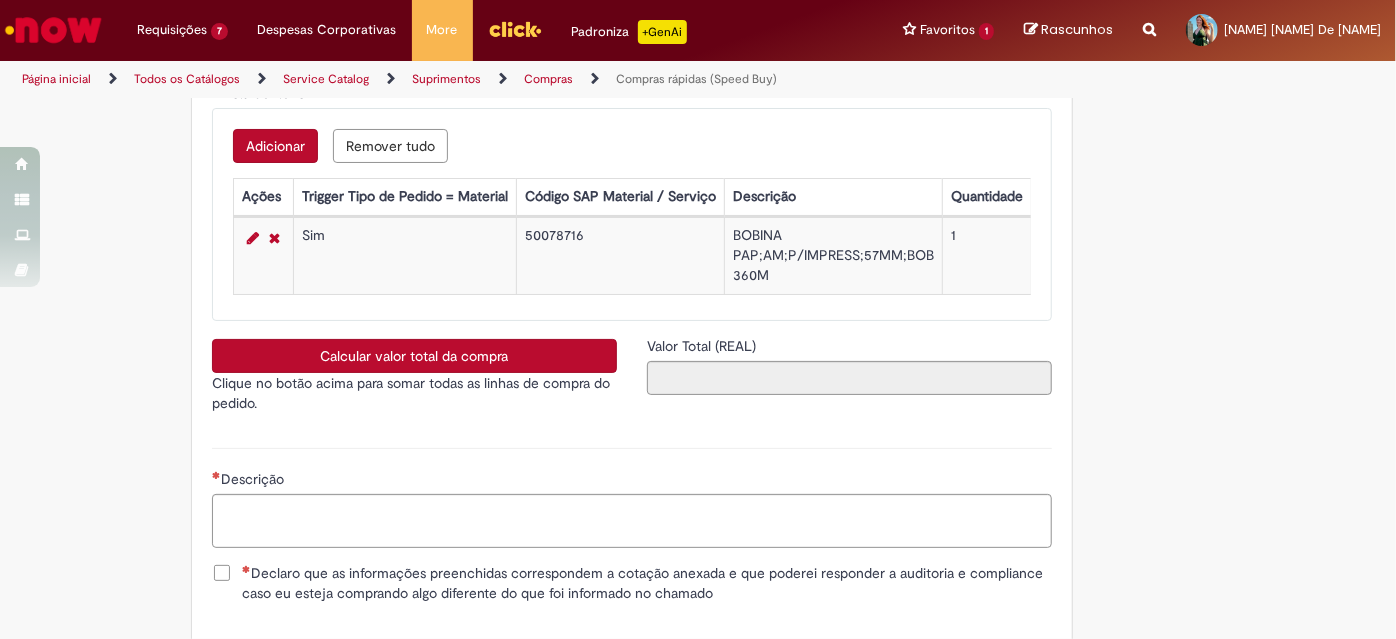 click on "Sim" at bounding box center [404, 256] 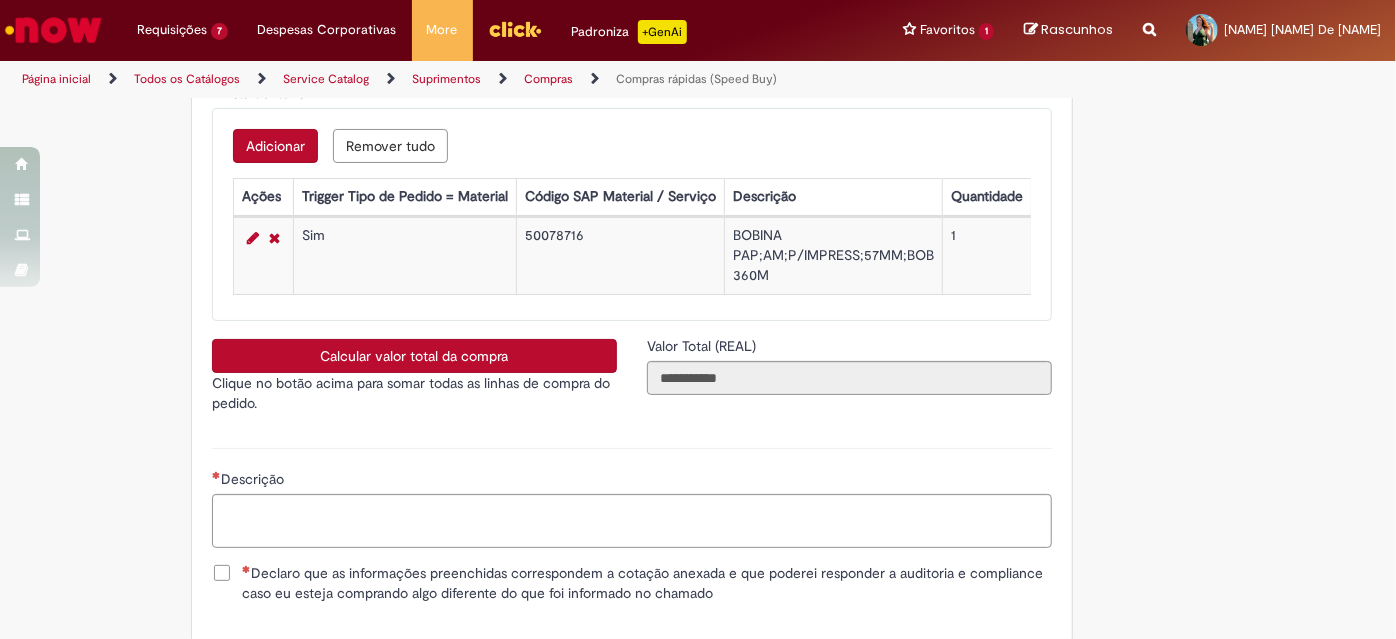 scroll, scrollTop: 3453, scrollLeft: 0, axis: vertical 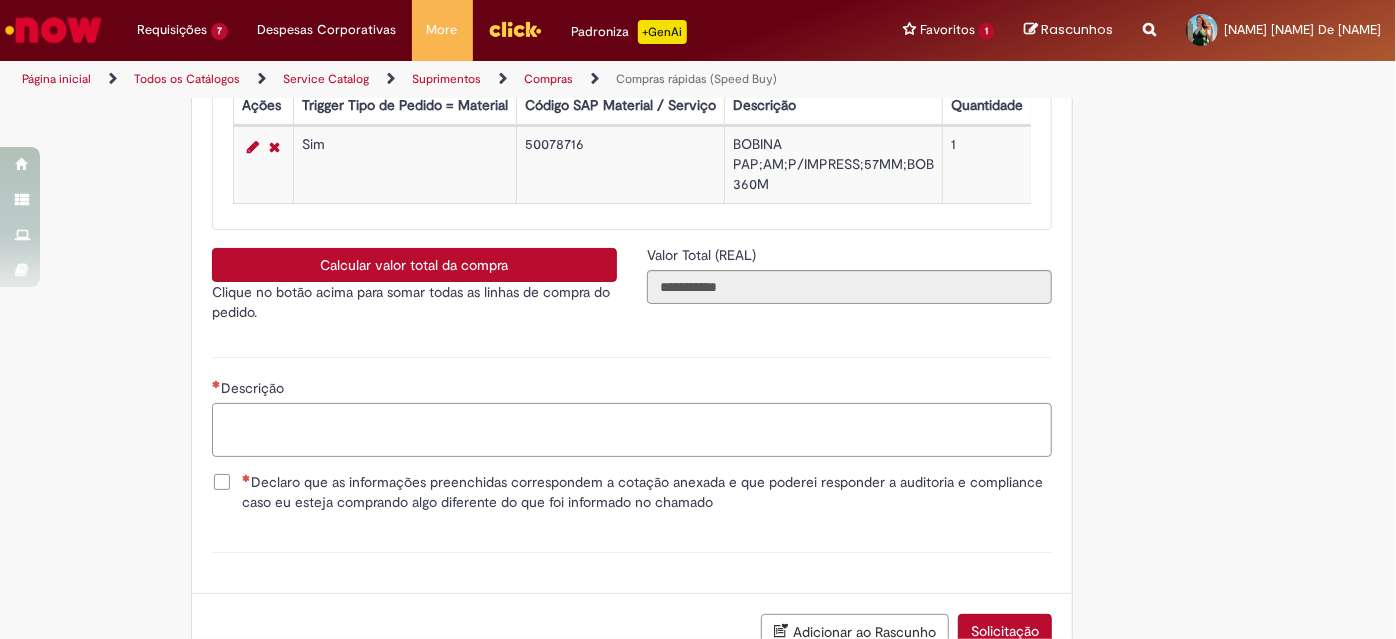 click on "Descrição" at bounding box center [632, 429] 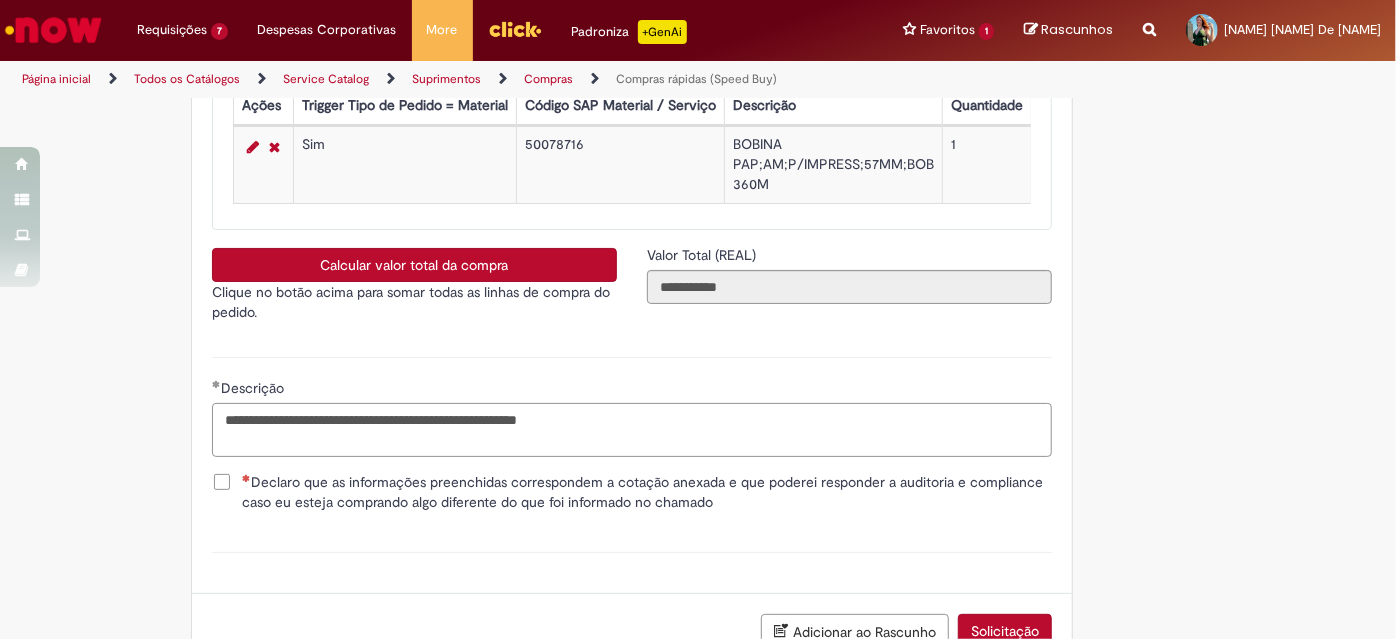 type on "**********" 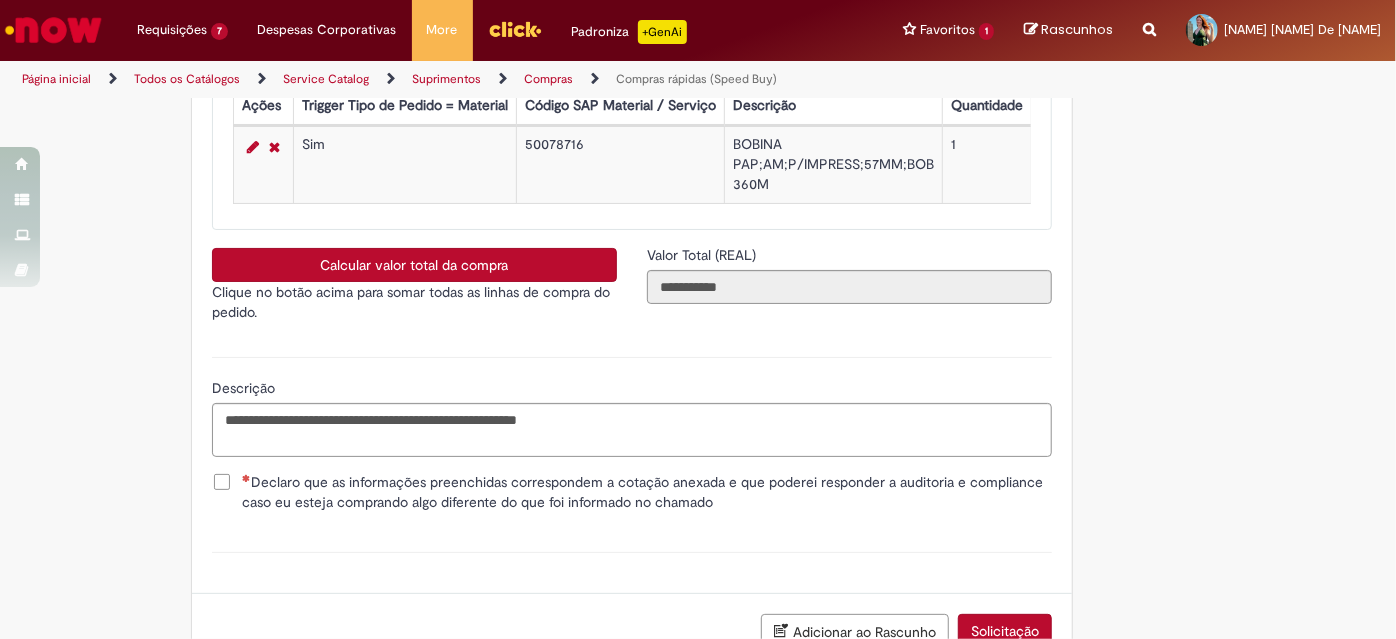 click on "Declaro que as informações preenchidas correspondem a cotação anexada e que poderei responder a auditoria e compliance caso eu esteja comprando algo diferente do que foi informado no chamado" at bounding box center (647, 492) 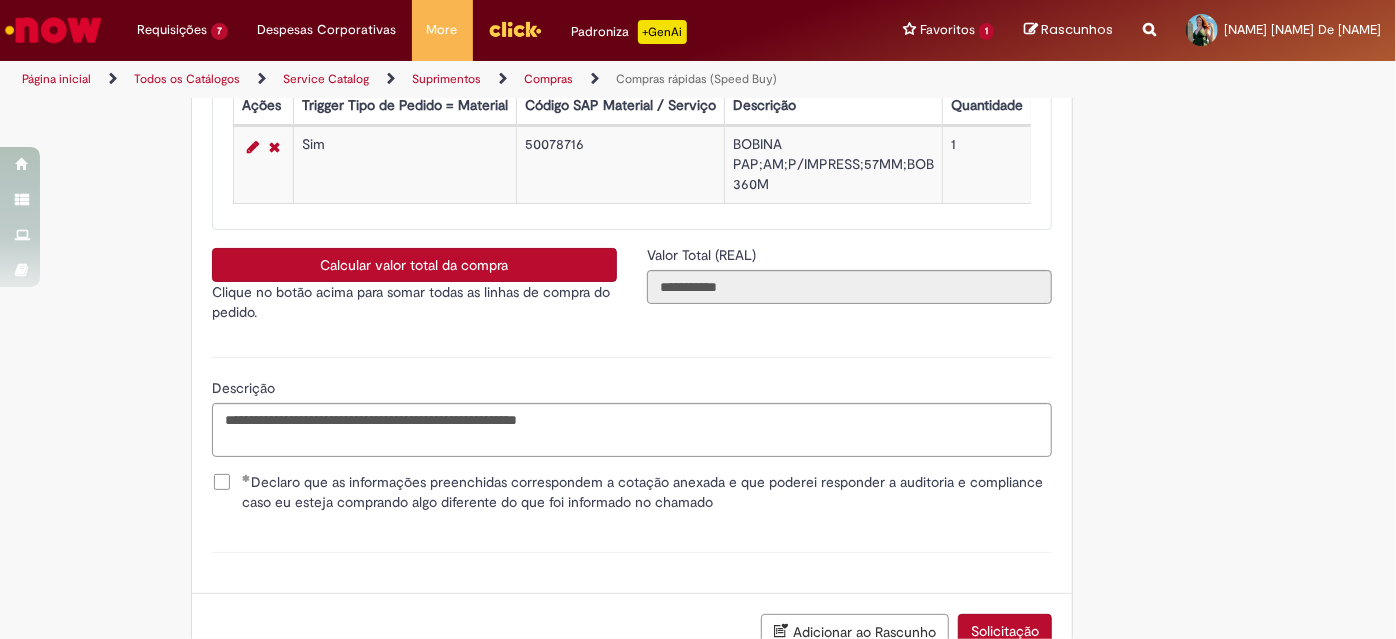 scroll, scrollTop: 3612, scrollLeft: 0, axis: vertical 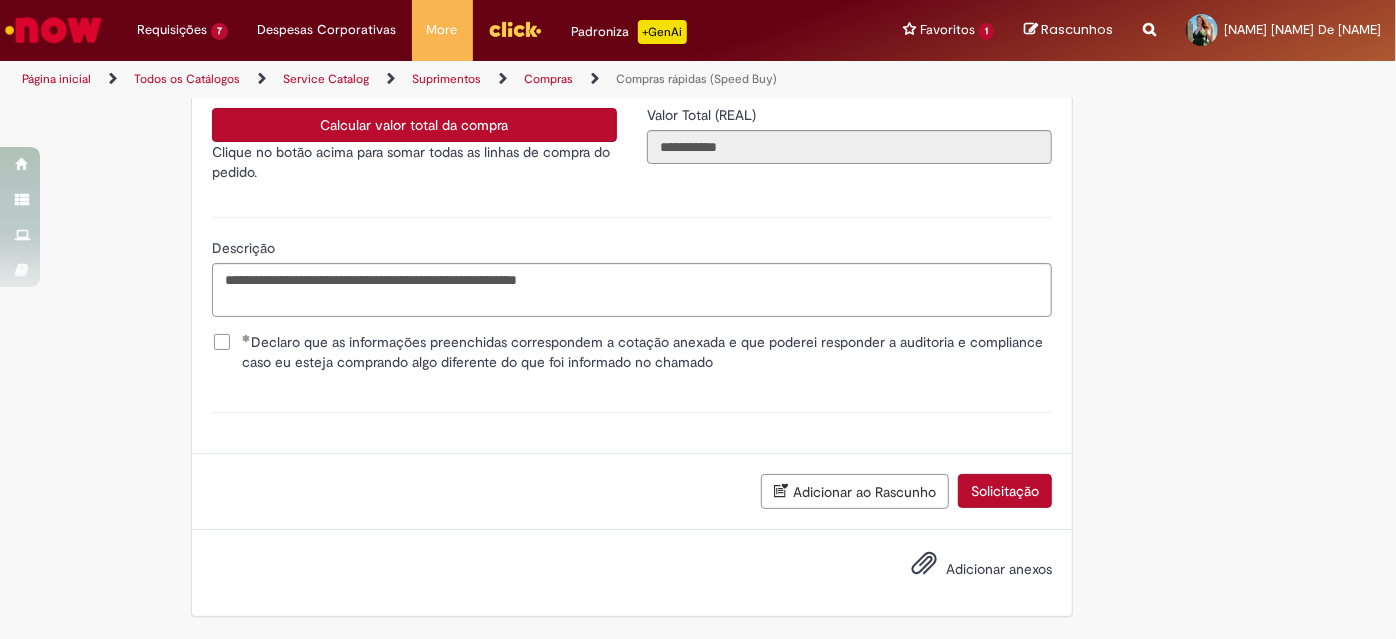 click on "Adicionar anexos" at bounding box center [999, 569] 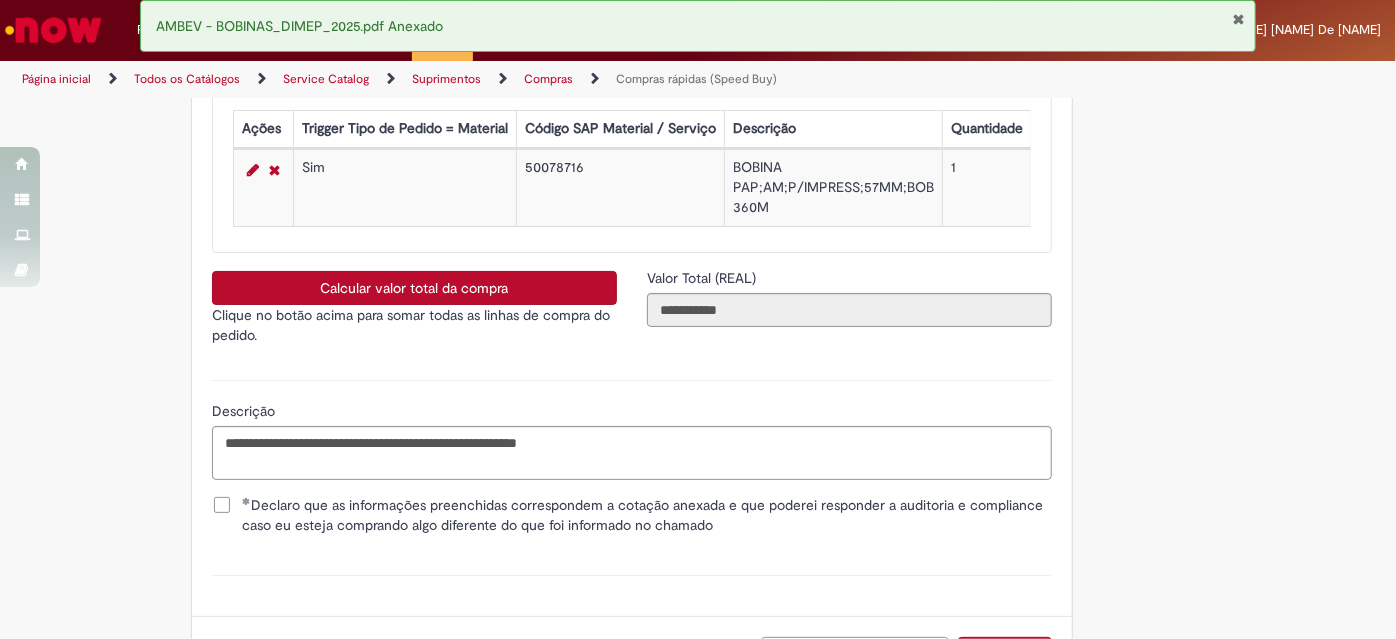 scroll, scrollTop: 3339, scrollLeft: 0, axis: vertical 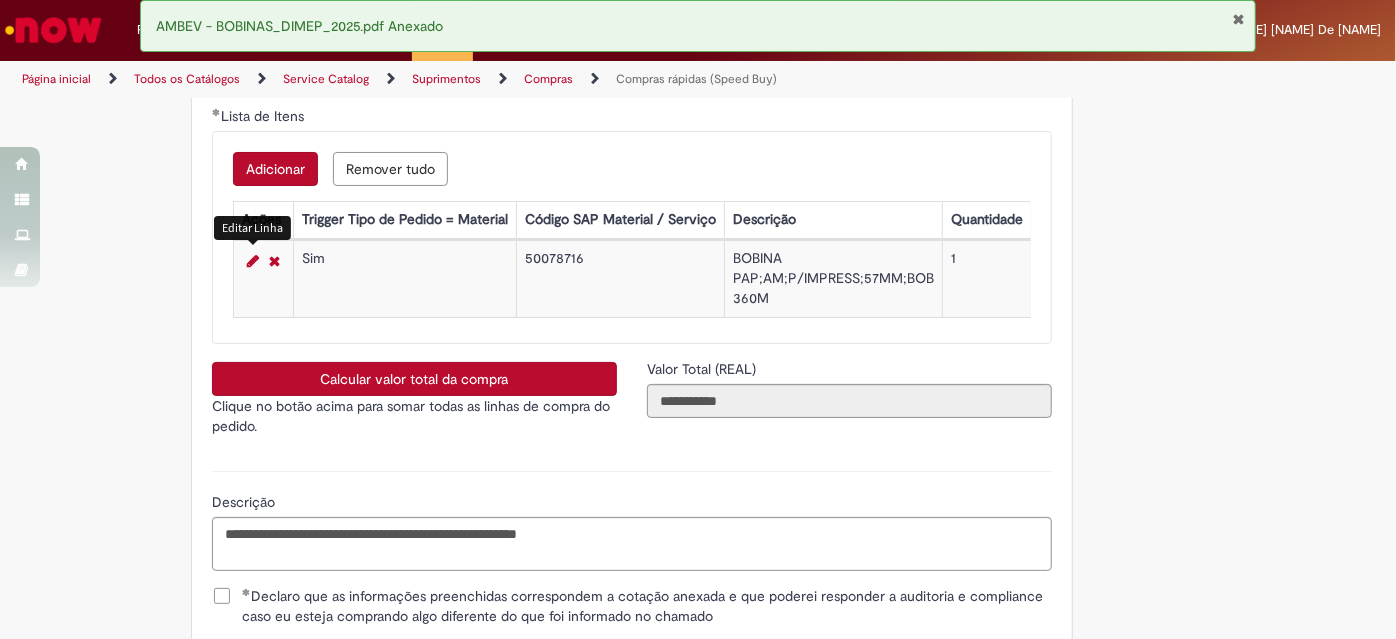 click at bounding box center (253, 261) 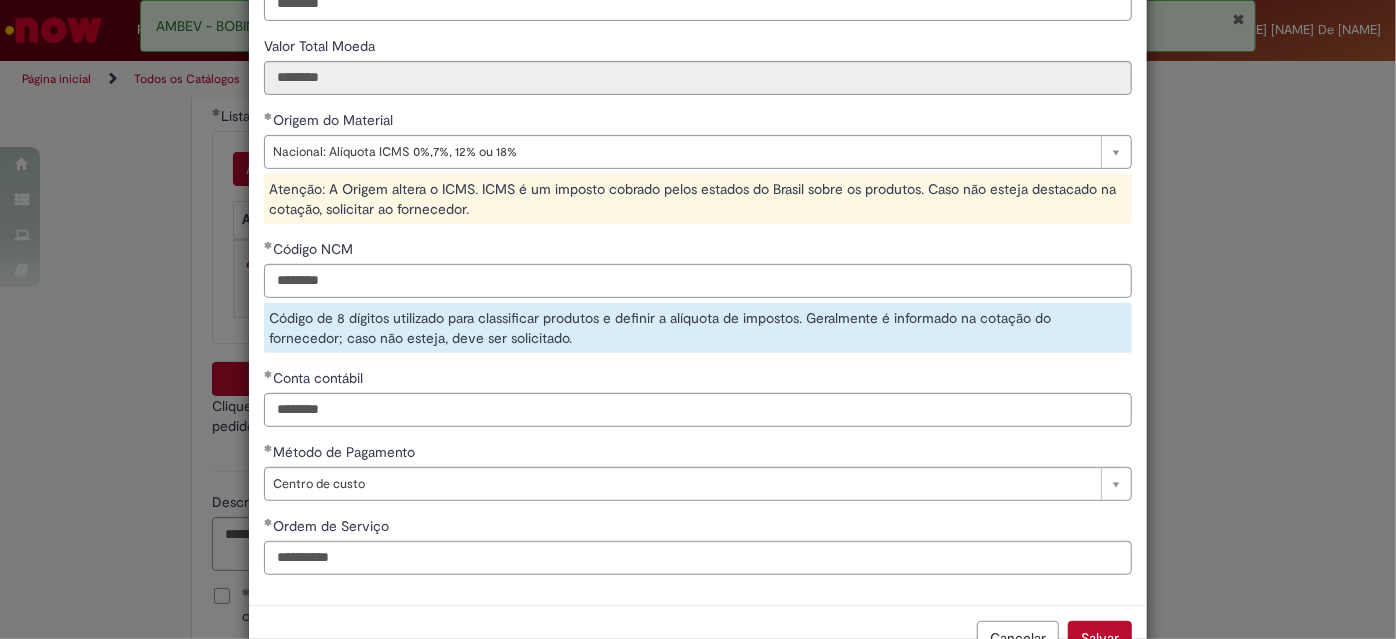 scroll, scrollTop: 422, scrollLeft: 0, axis: vertical 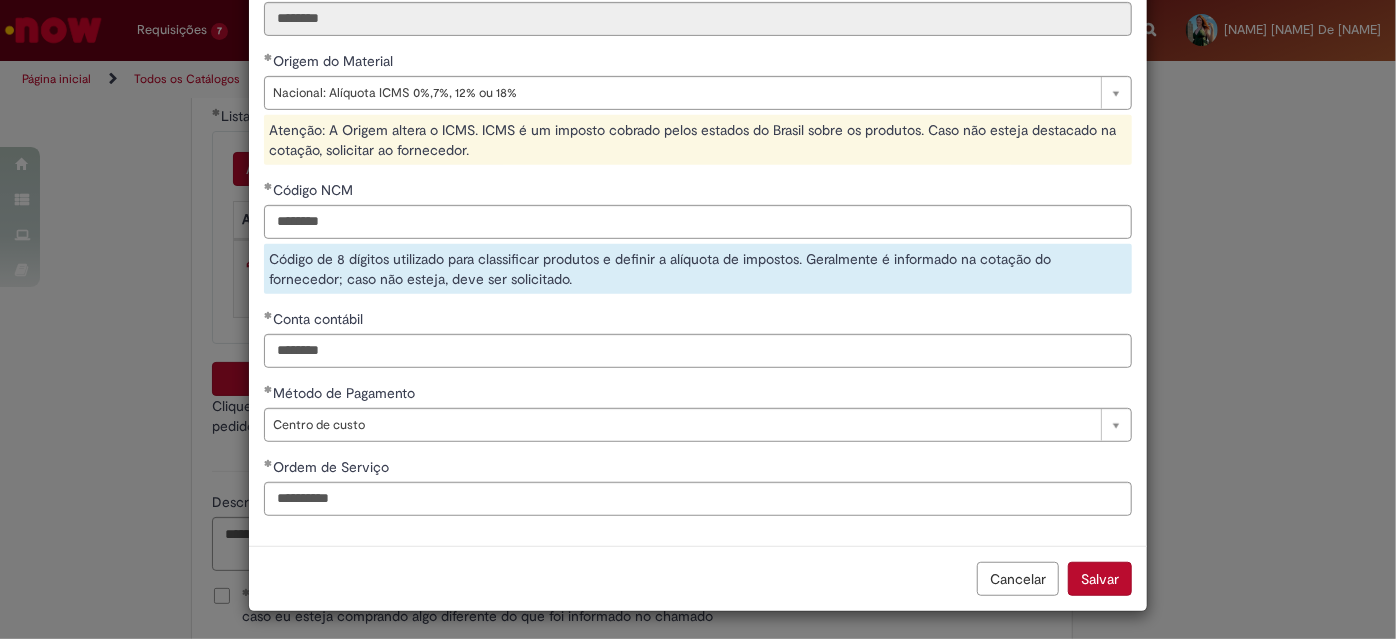 click on "Cancelar" at bounding box center [1018, 579] 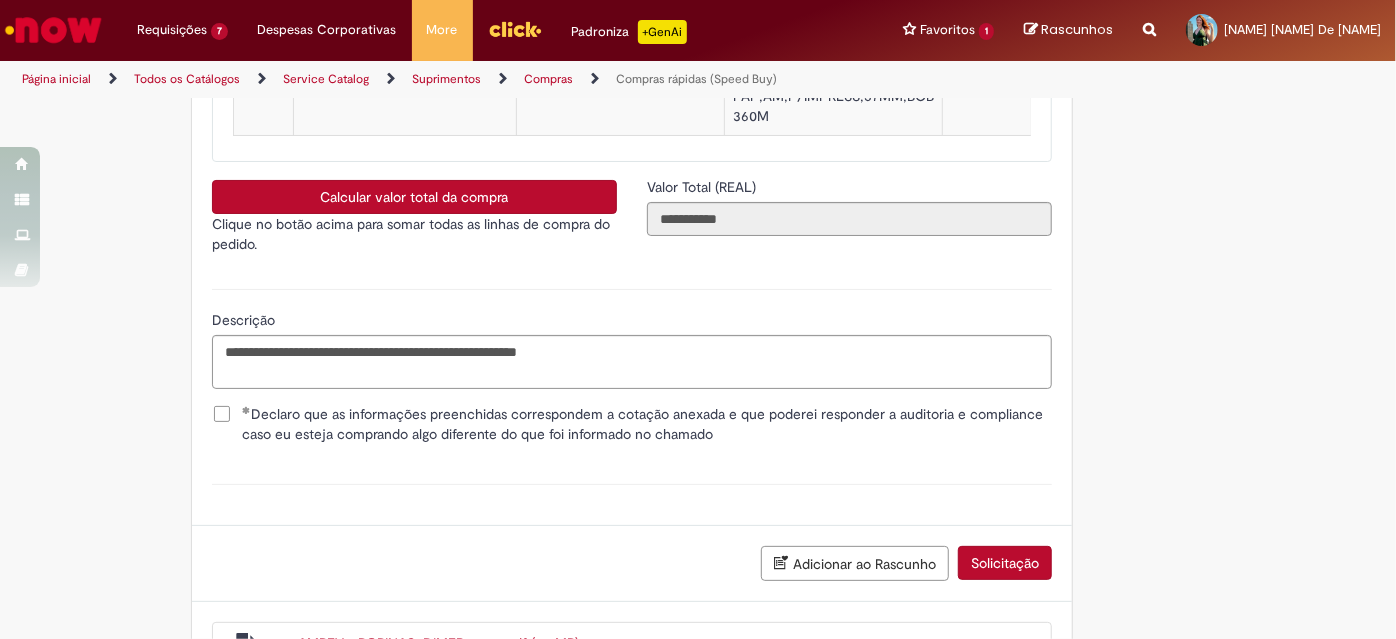 scroll, scrollTop: 3683, scrollLeft: 0, axis: vertical 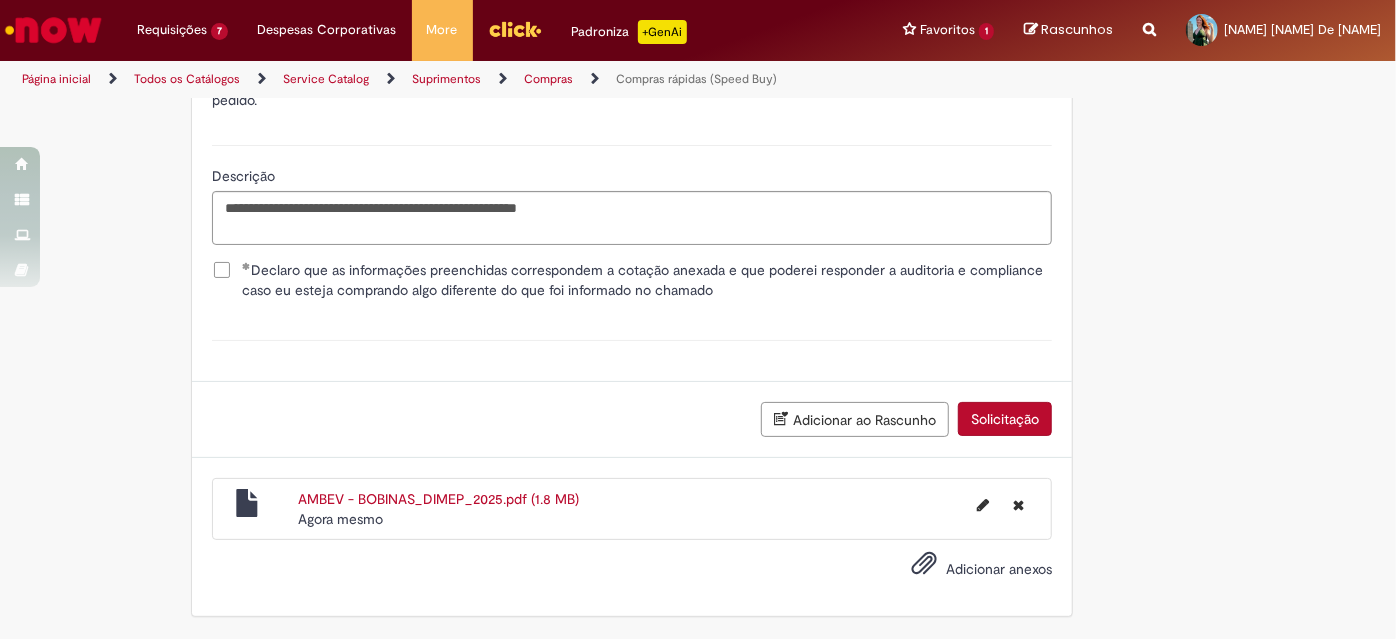 click on "Solicitação" at bounding box center [1005, 419] 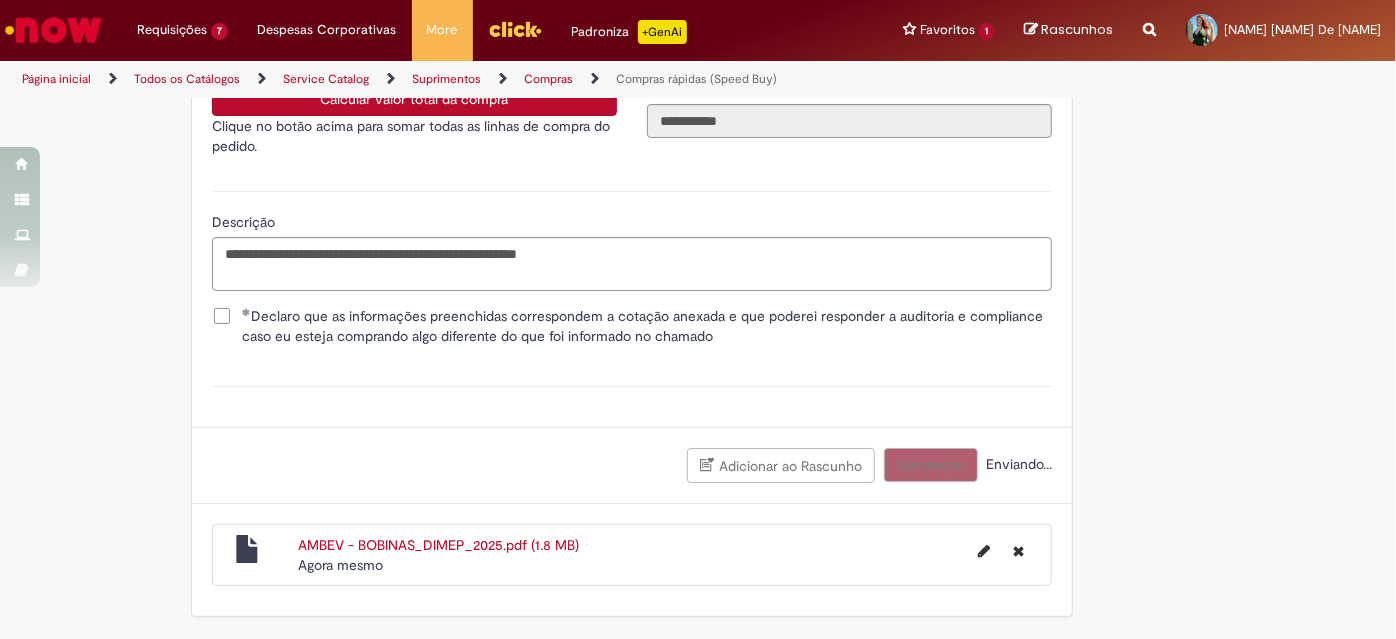 scroll, scrollTop: 3637, scrollLeft: 0, axis: vertical 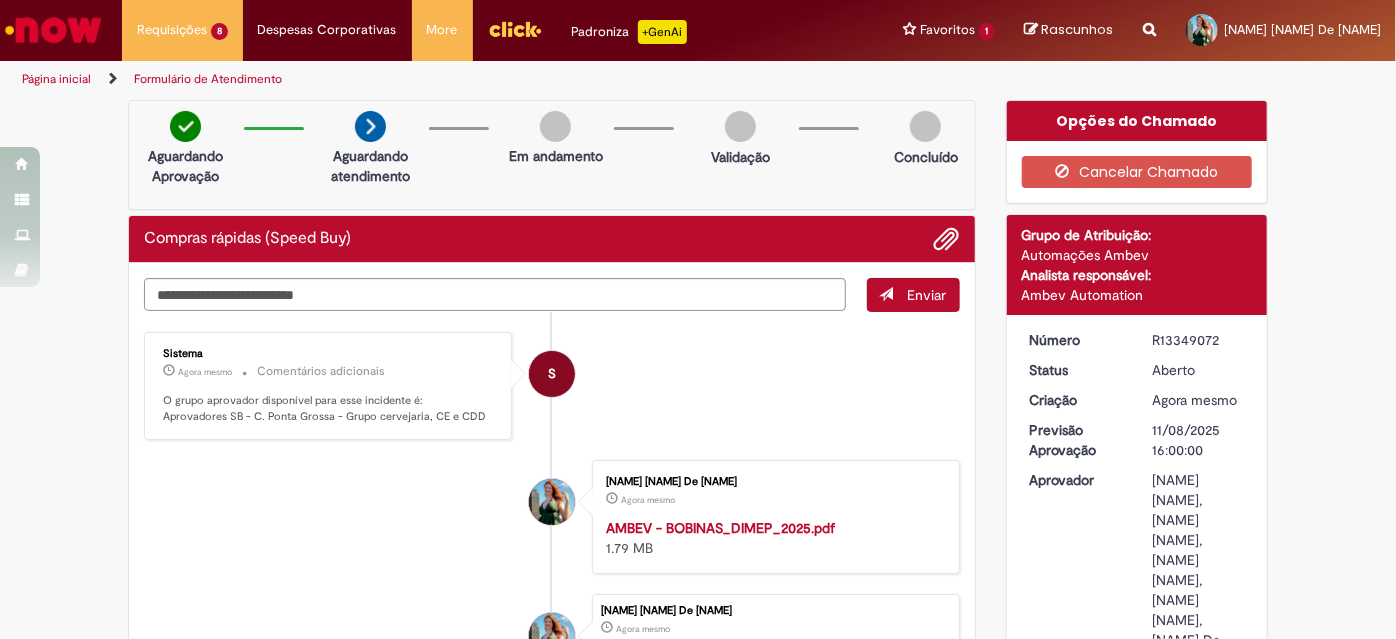 click on "R13349072" at bounding box center (1198, 340) 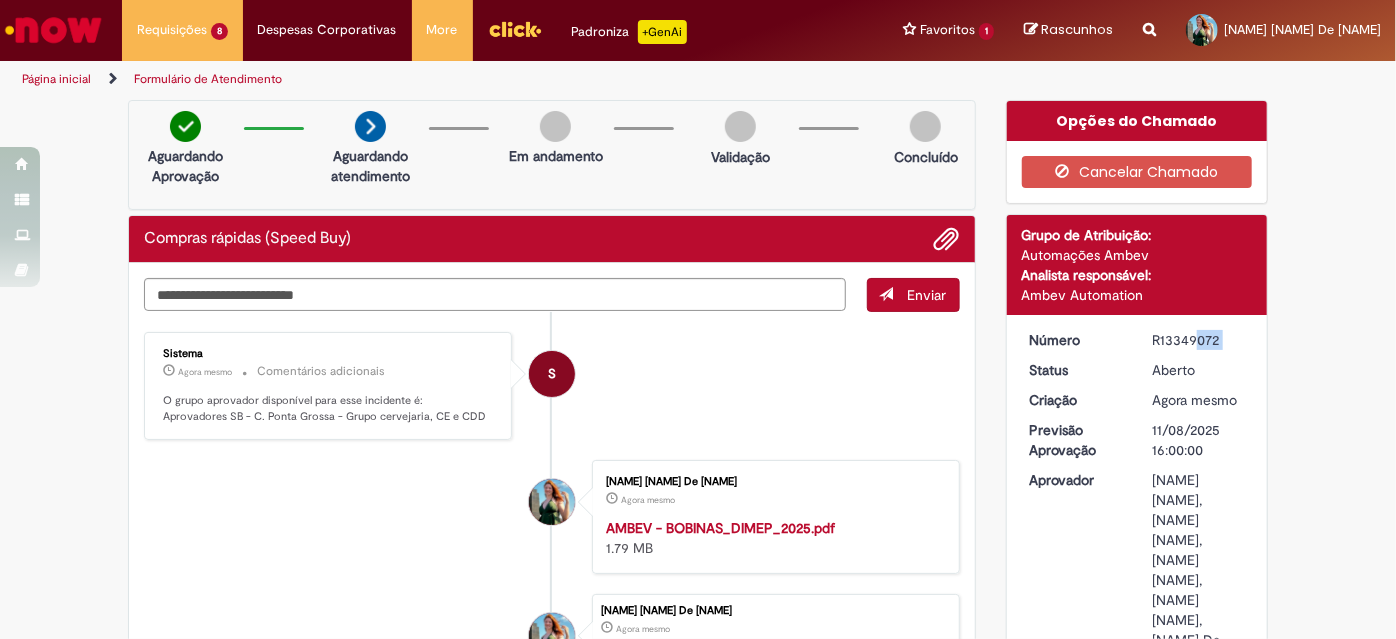 click on "R13349072" at bounding box center (1198, 340) 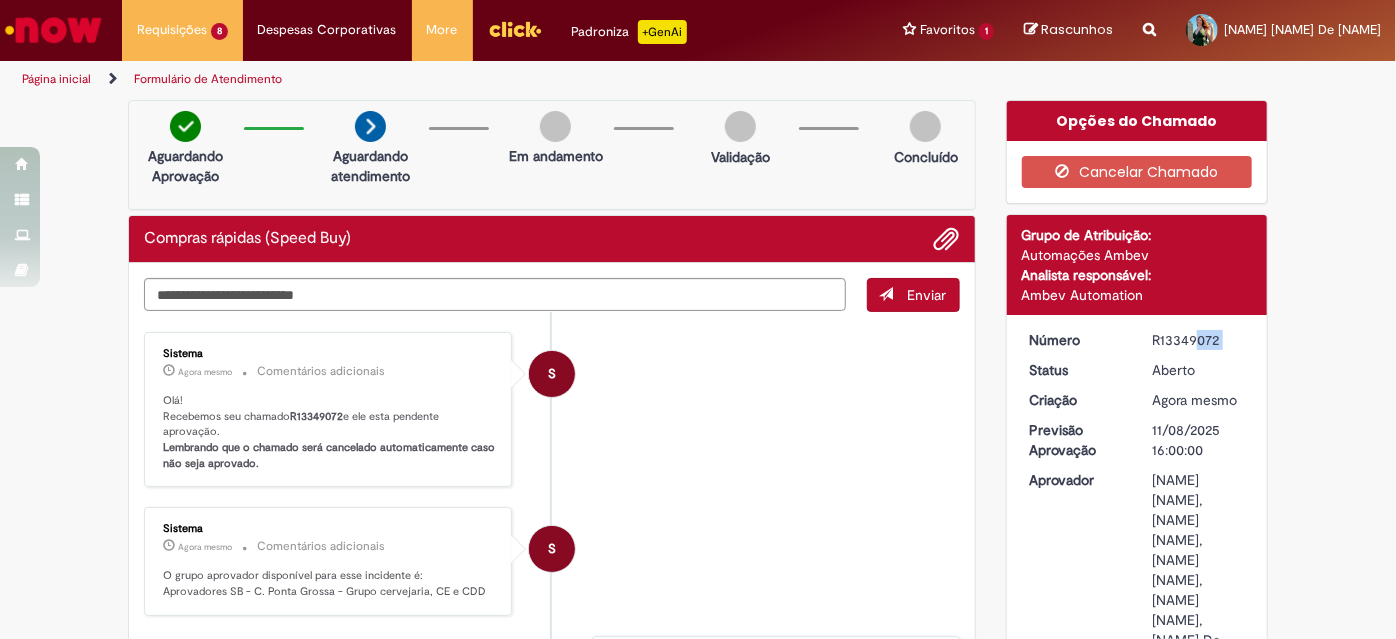 copy on "R13349072" 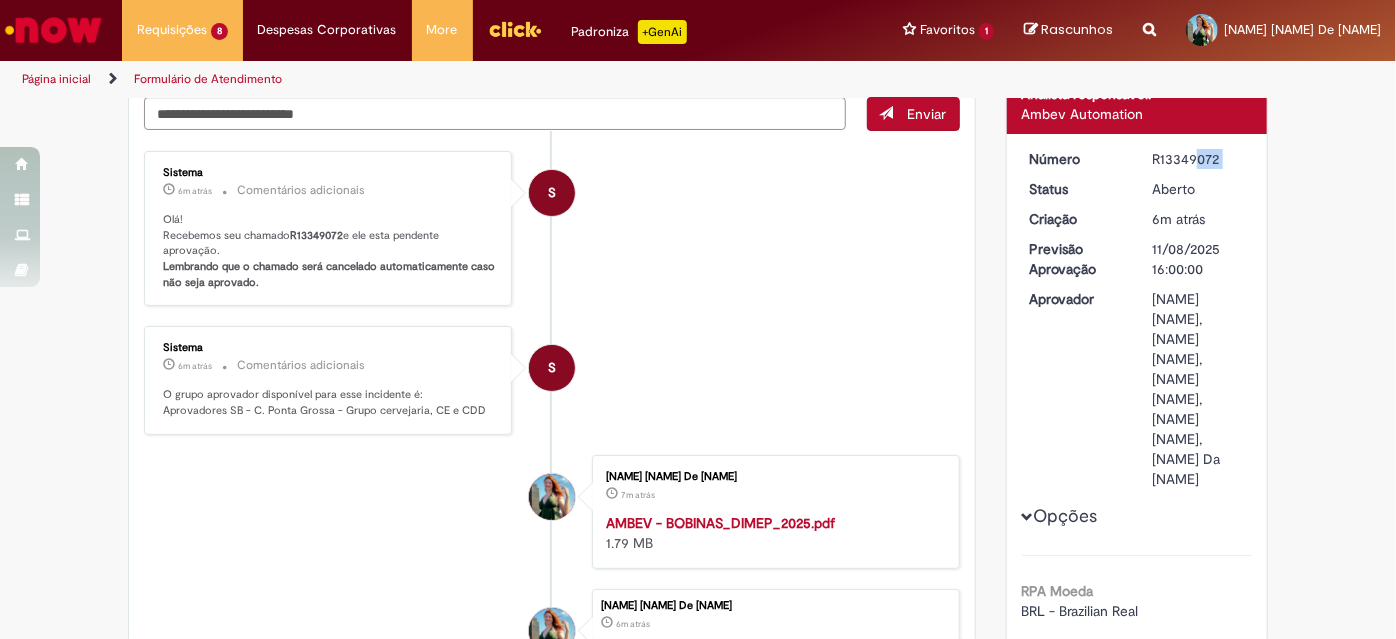 scroll, scrollTop: 90, scrollLeft: 0, axis: vertical 